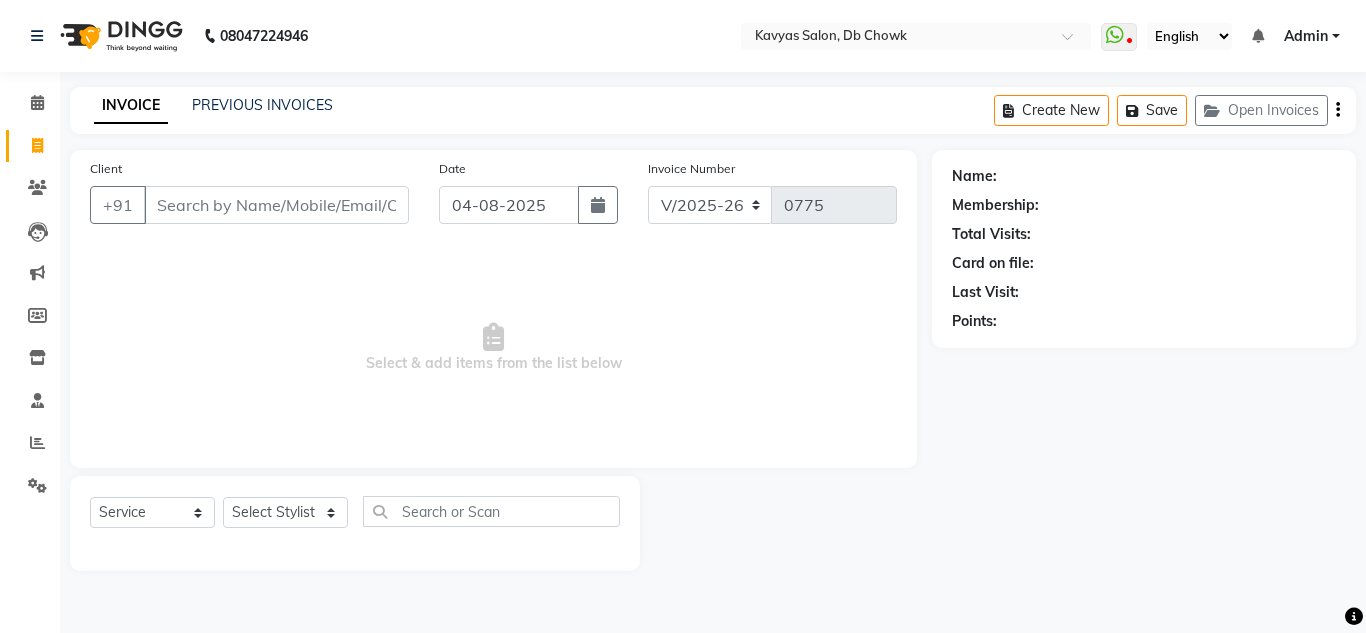 select on "6954" 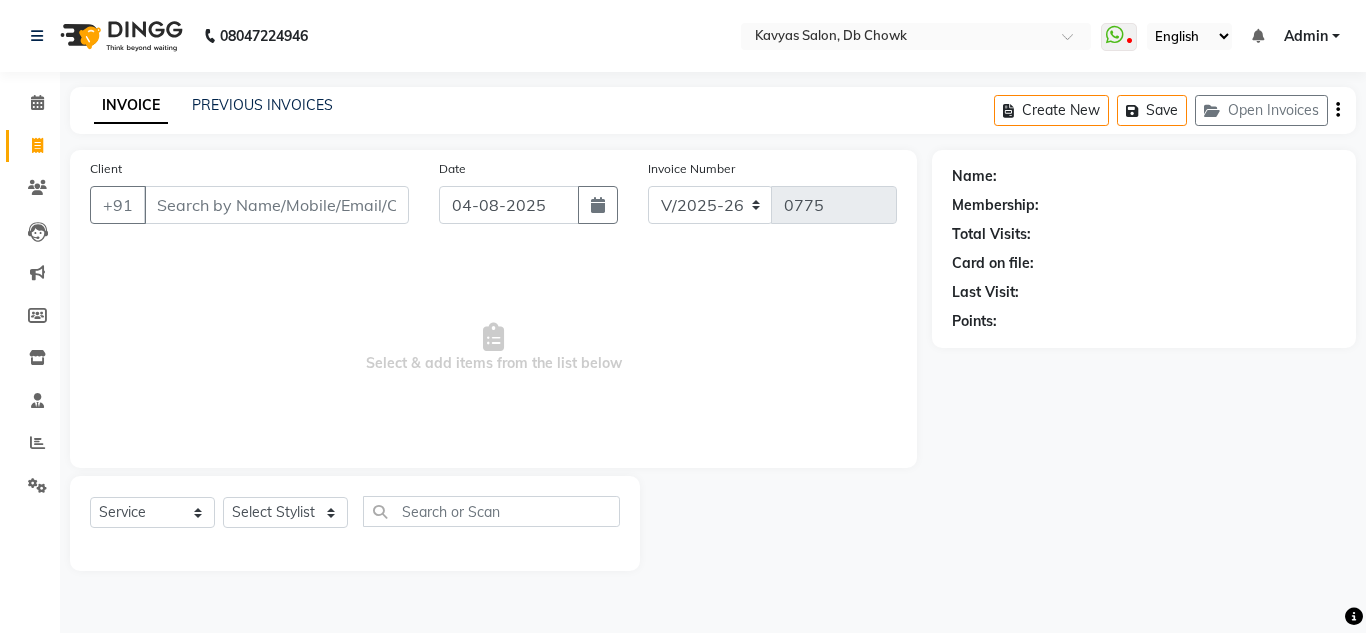 scroll, scrollTop: 0, scrollLeft: 0, axis: both 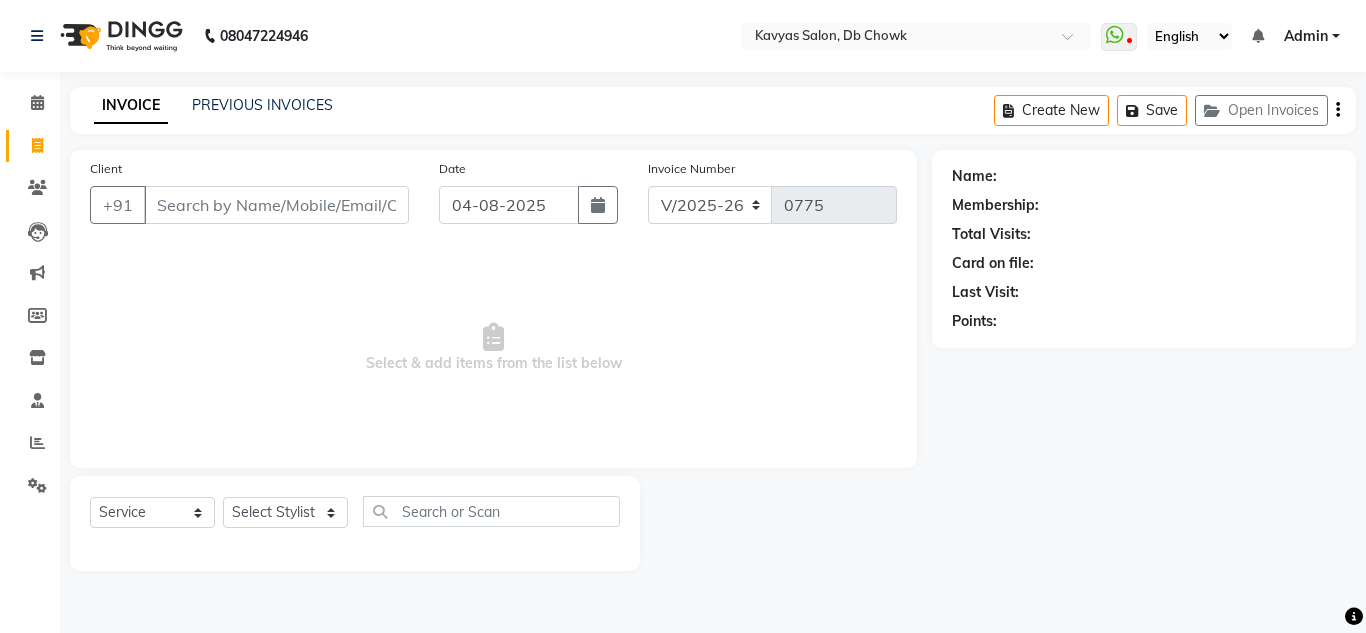 click on "Client" at bounding box center (276, 205) 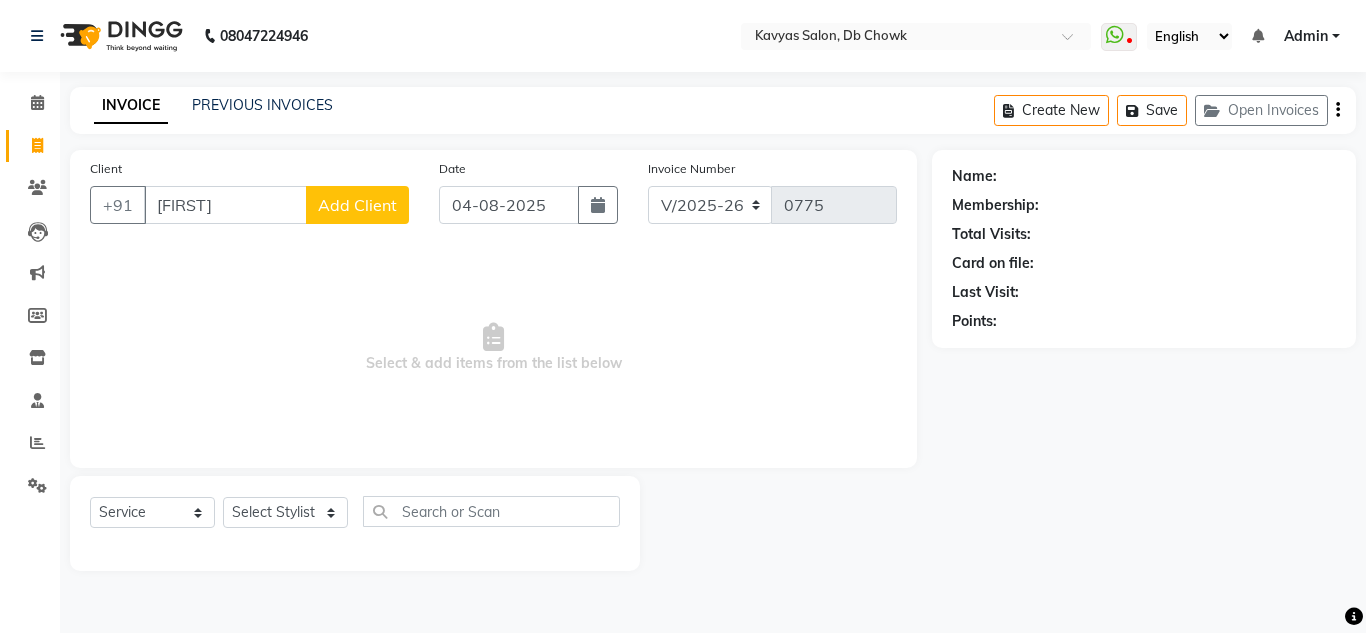 type on "[FIRST]" 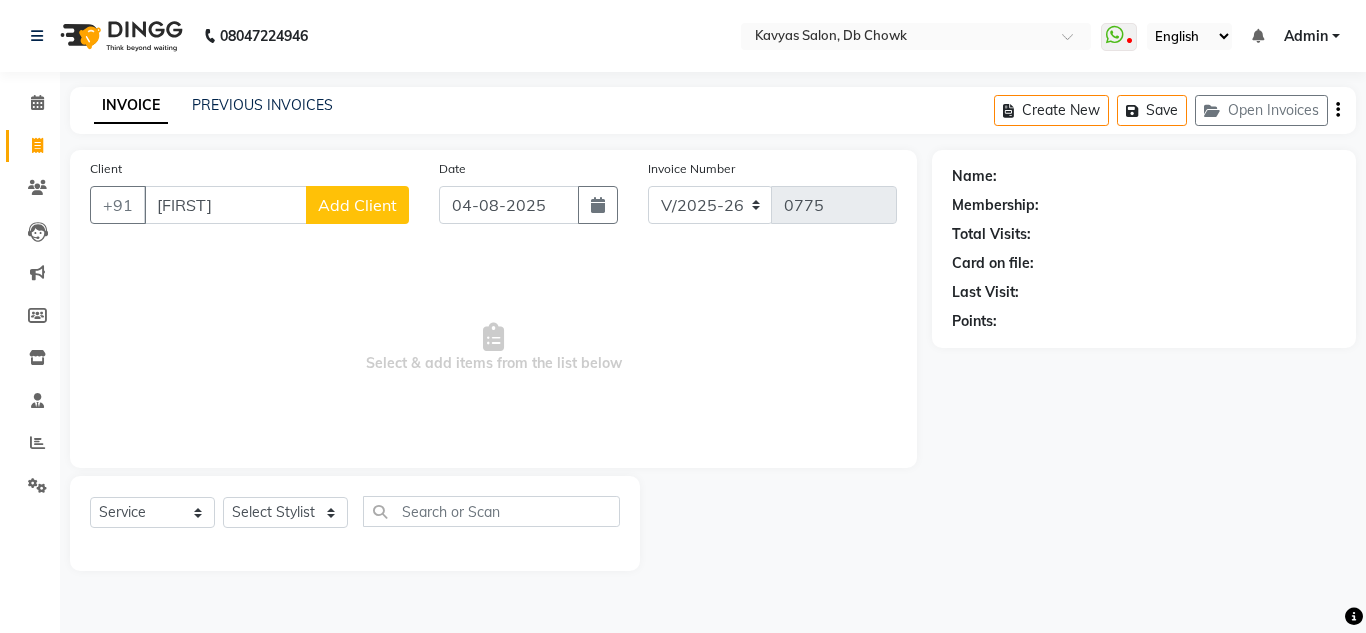 drag, startPoint x: 259, startPoint y: 216, endPoint x: 69, endPoint y: 240, distance: 191.5098 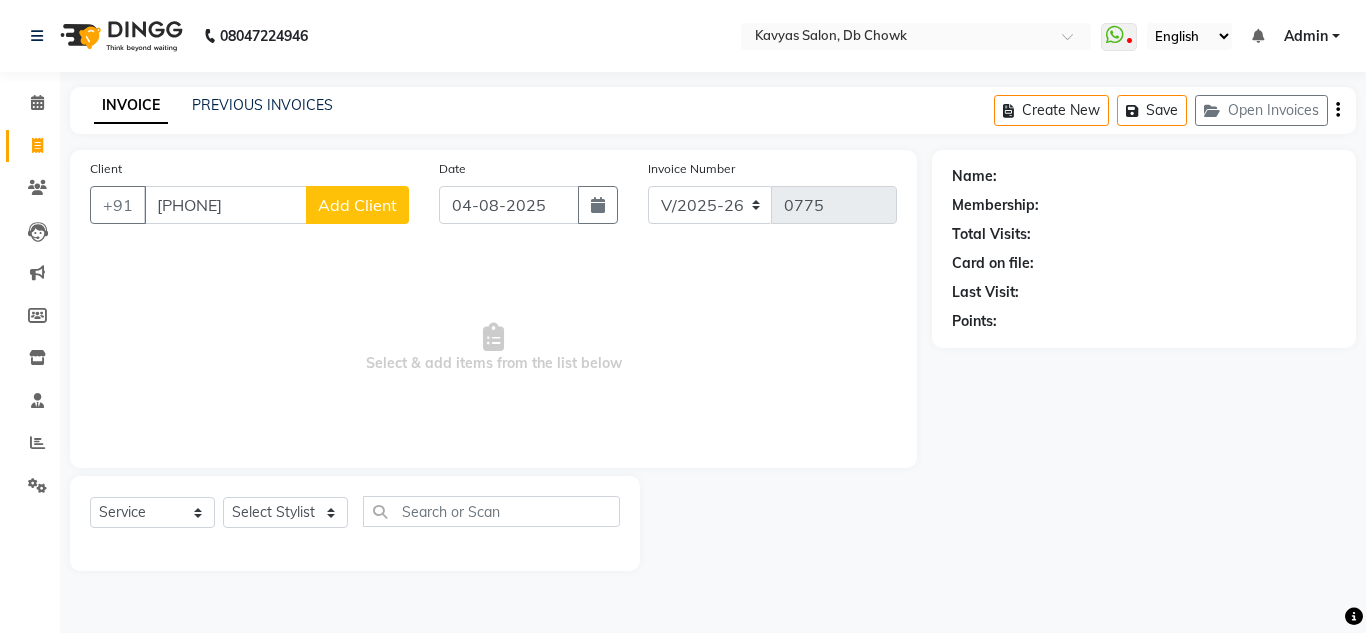 type on "[PHONE]" 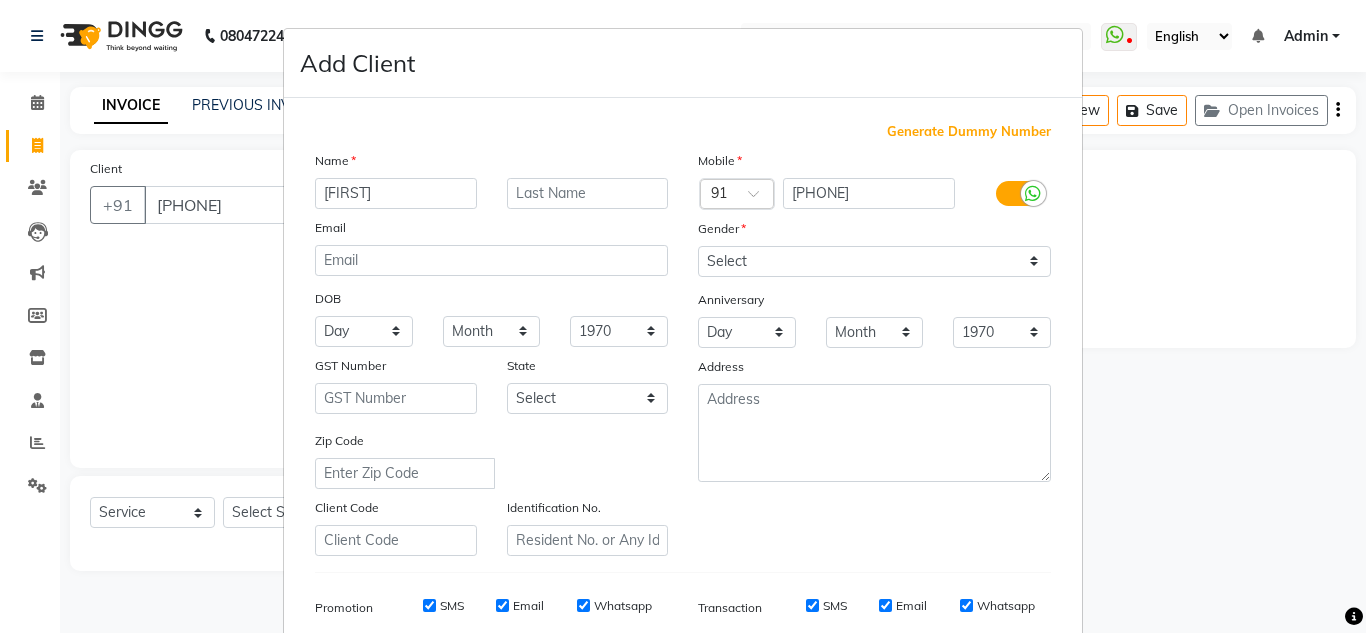 type on "[FIRST]" 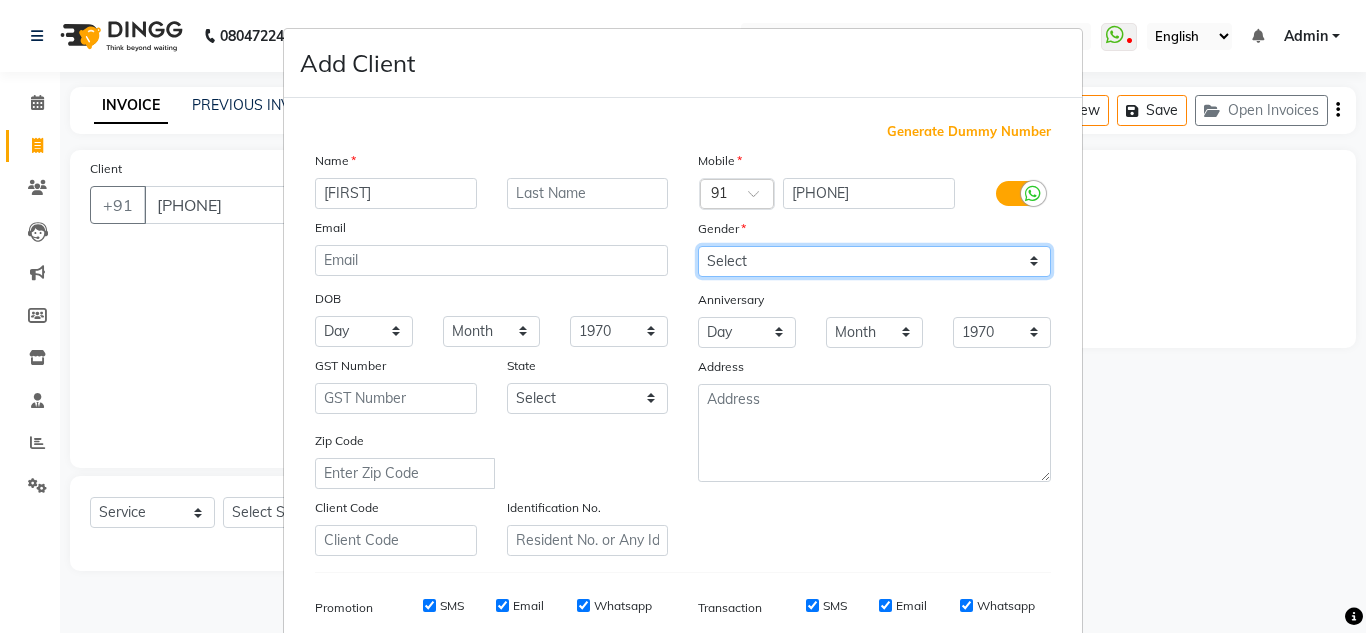 click on "Select Male Female Other Prefer Not To Say" at bounding box center (874, 261) 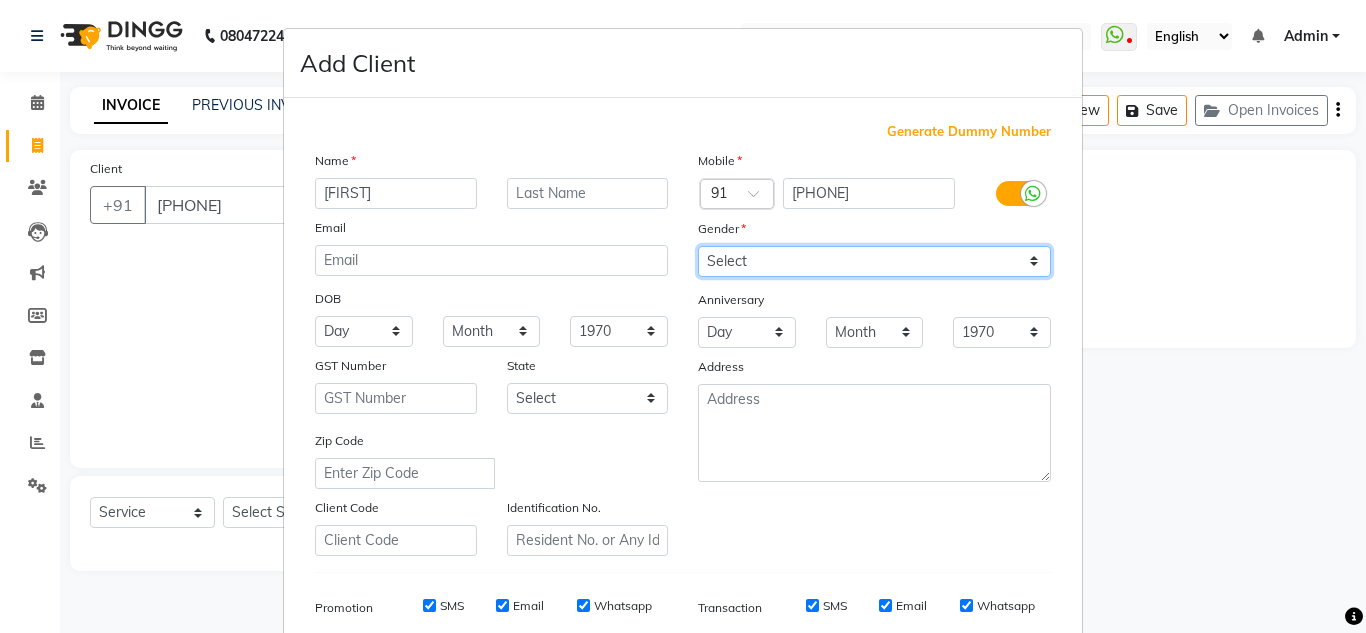 select on "female" 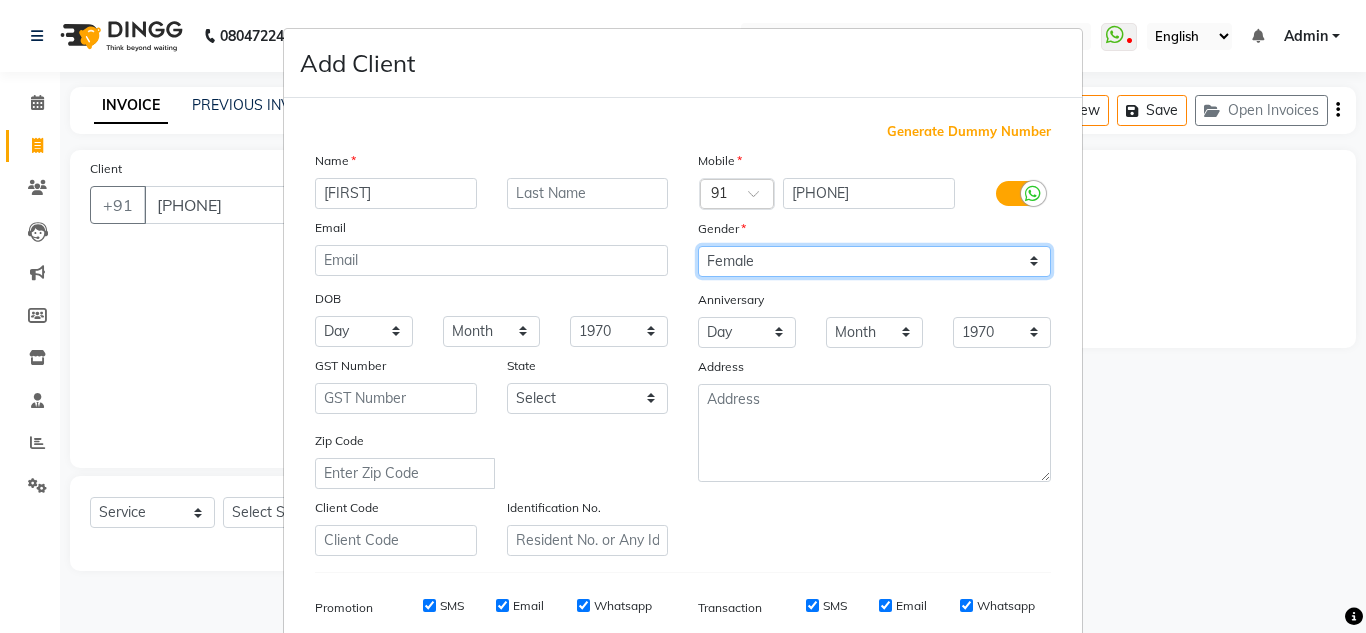click on "Select Male Female Other Prefer Not To Say" at bounding box center [874, 261] 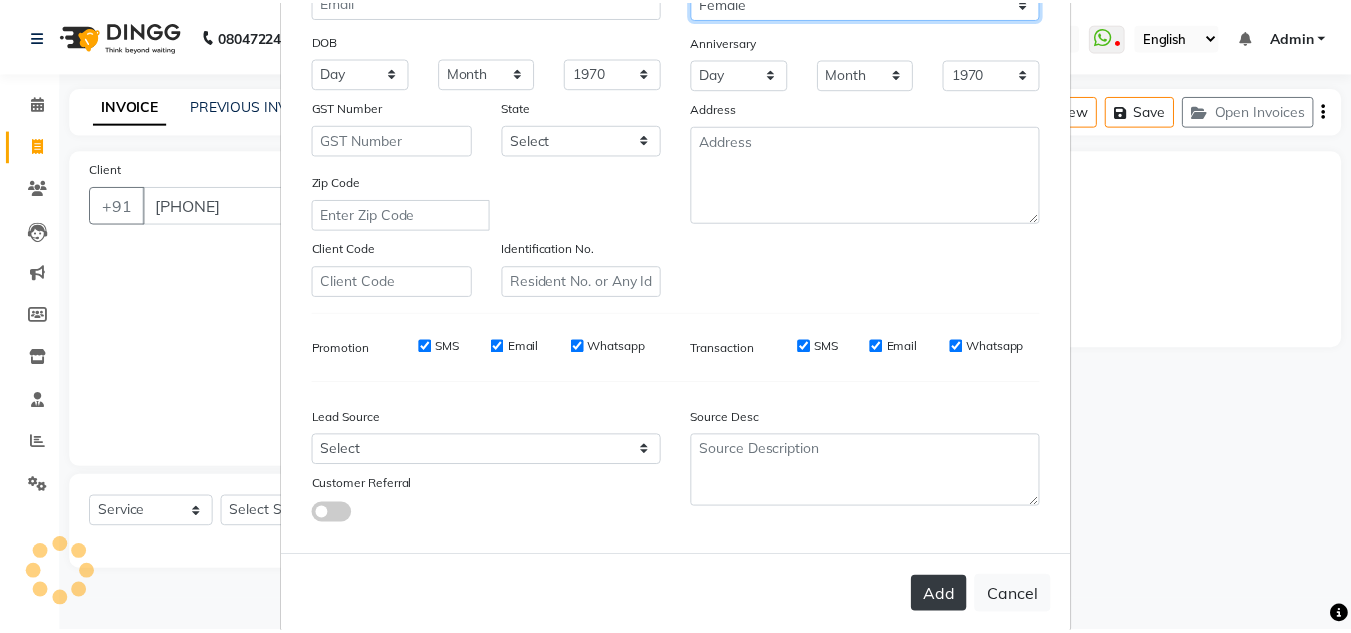 scroll, scrollTop: 290, scrollLeft: 0, axis: vertical 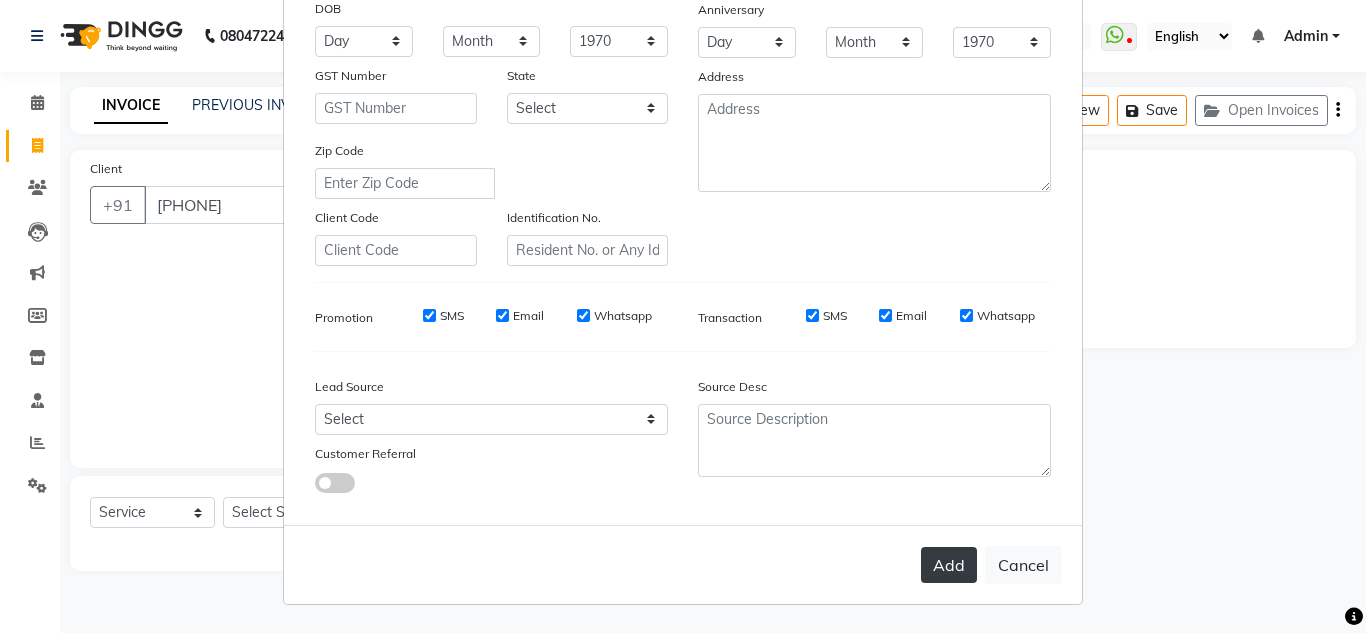 click on "Add" at bounding box center (949, 565) 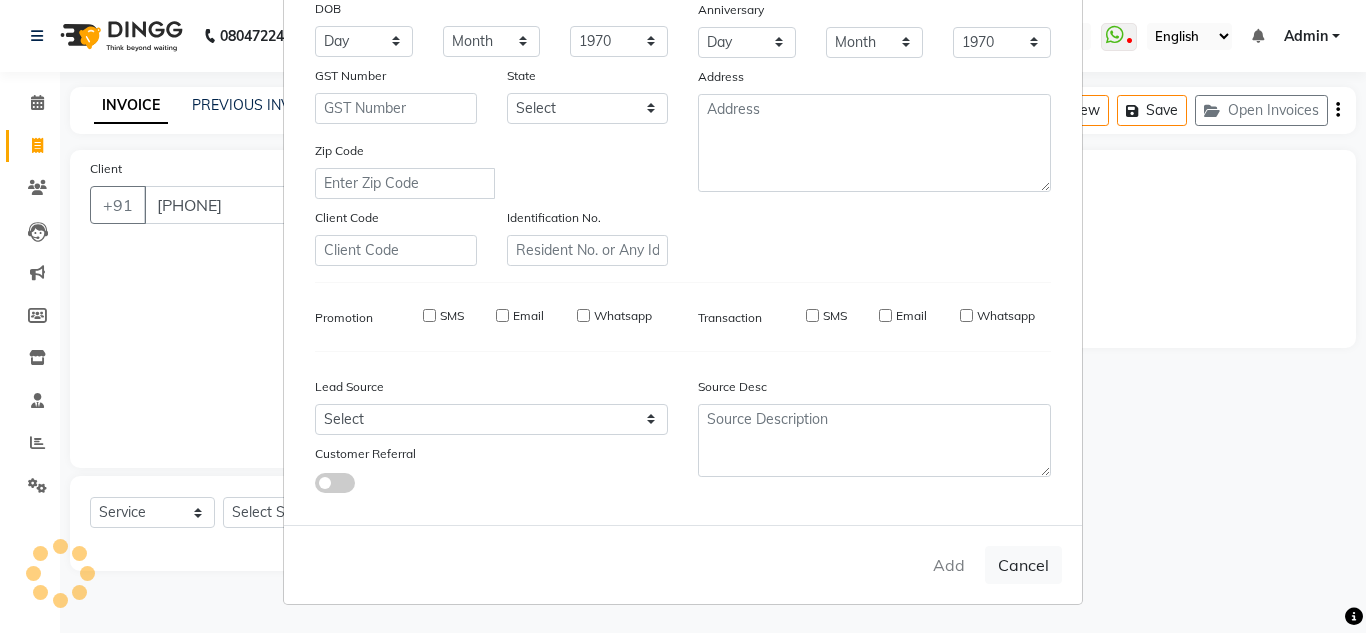 type 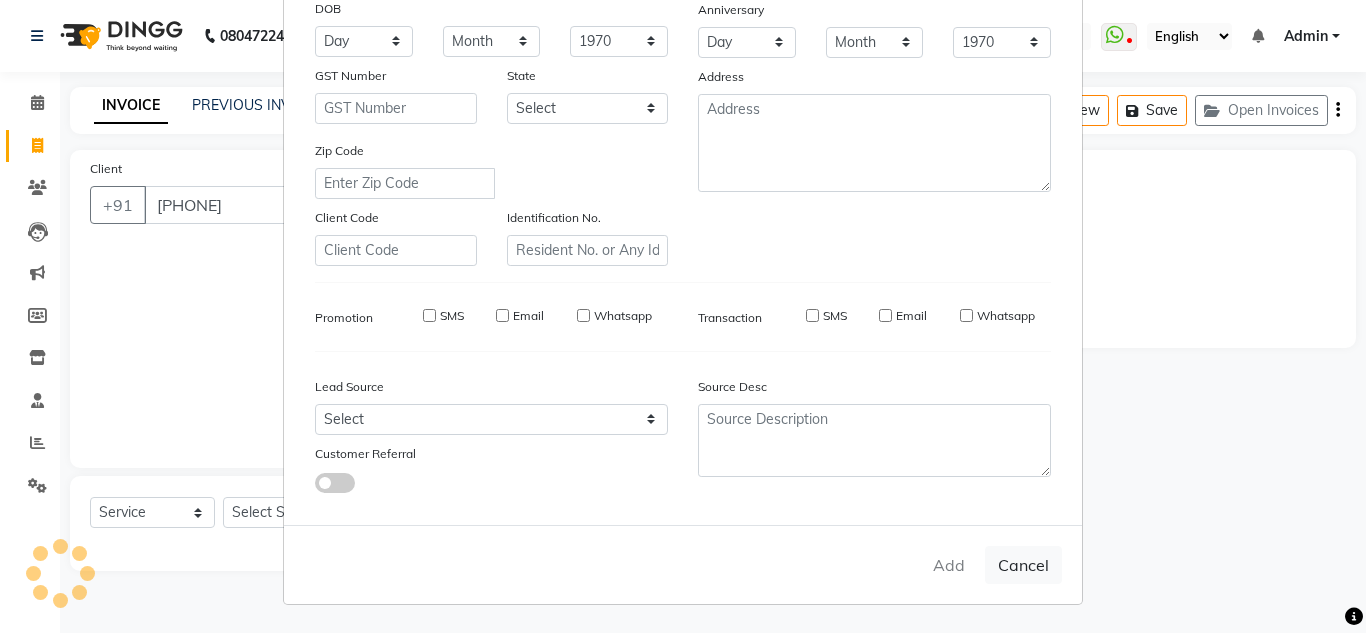 select 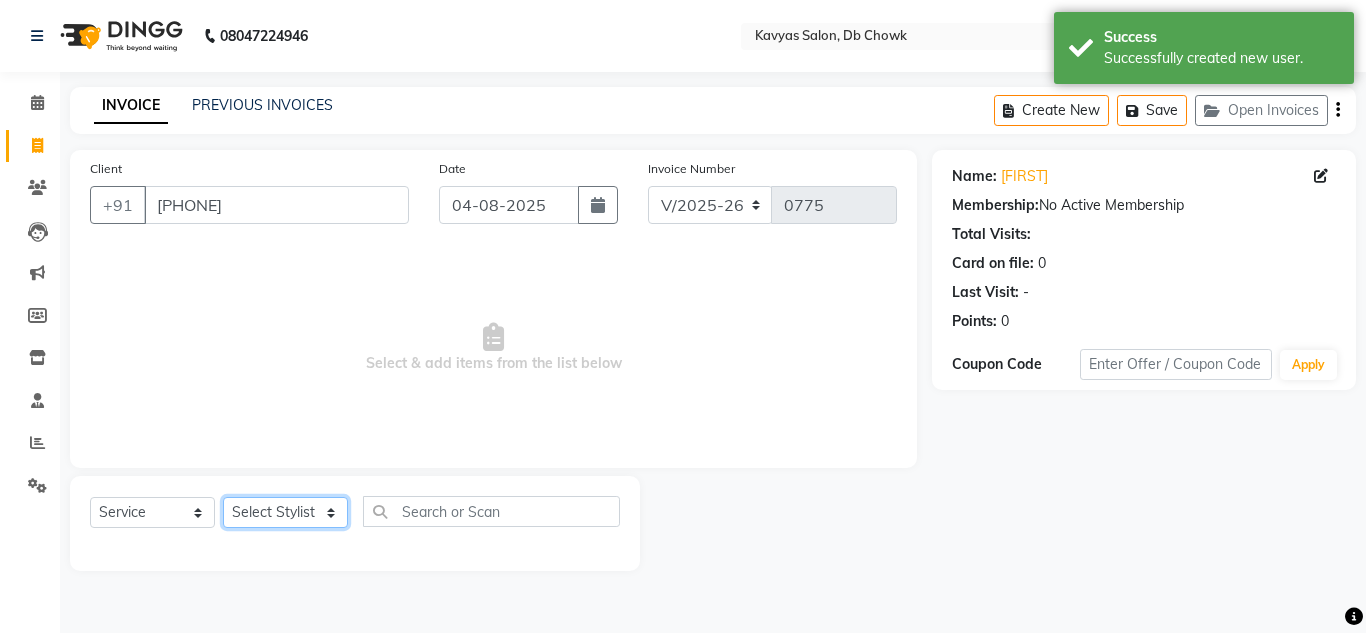 click on "Select Stylist Arif Fatah siddhiqui Kavya Upadhyay Minakshi Chavan Nahim Pinky Pranali Panchal pranjal more Pratibha Upadhyay Renuka Chavhan Salman Ansari Sam Khan Shanu Snehal Surve Vaishali Pachare Vali Hasan Vishal Ahmed Shaikh" 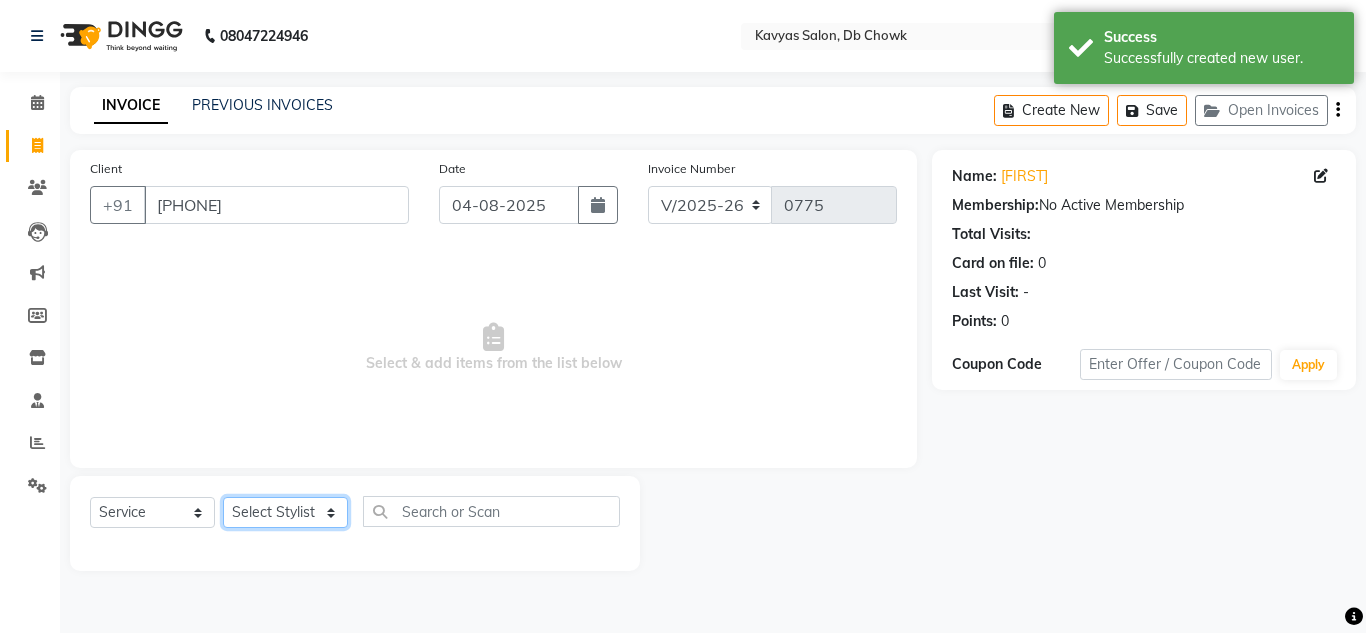 select on "68520" 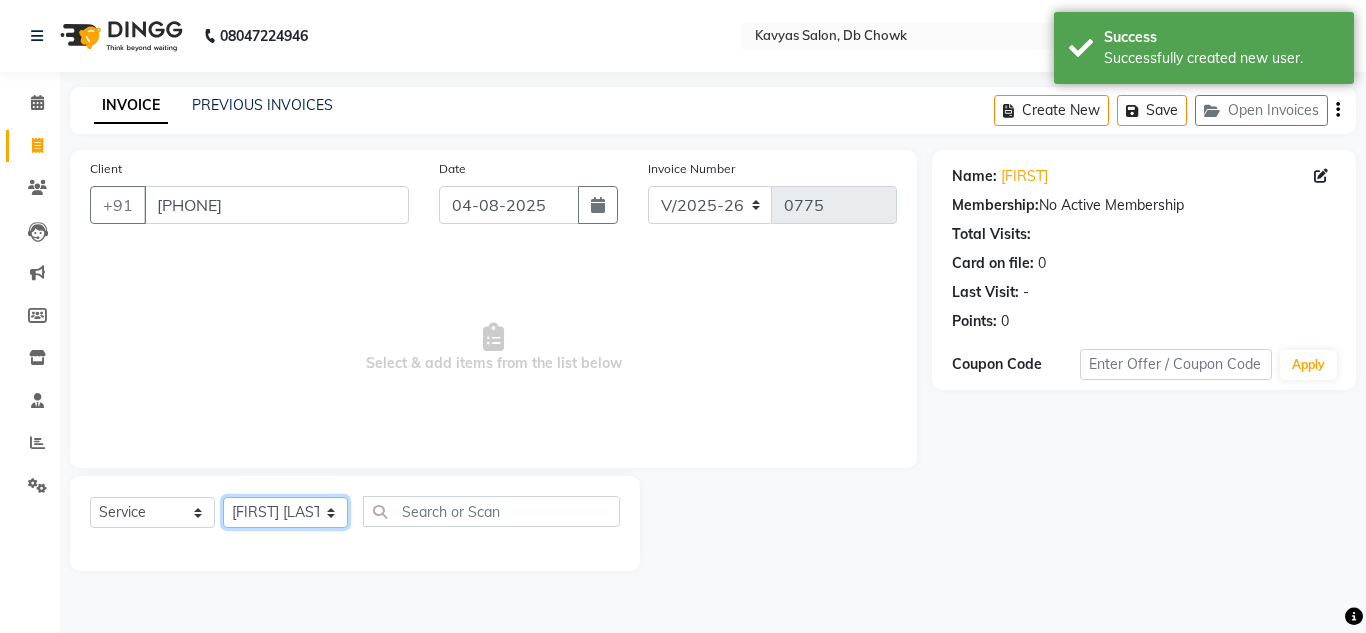 click on "Select Stylist Arif Fatah siddhiqui Kavya Upadhyay Minakshi Chavan Nahim Pinky Pranali Panchal pranjal more Pratibha Upadhyay Renuka Chavhan Salman Ansari Sam Khan Shanu Snehal Surve Vaishali Pachare Vali Hasan Vishal Ahmed Shaikh" 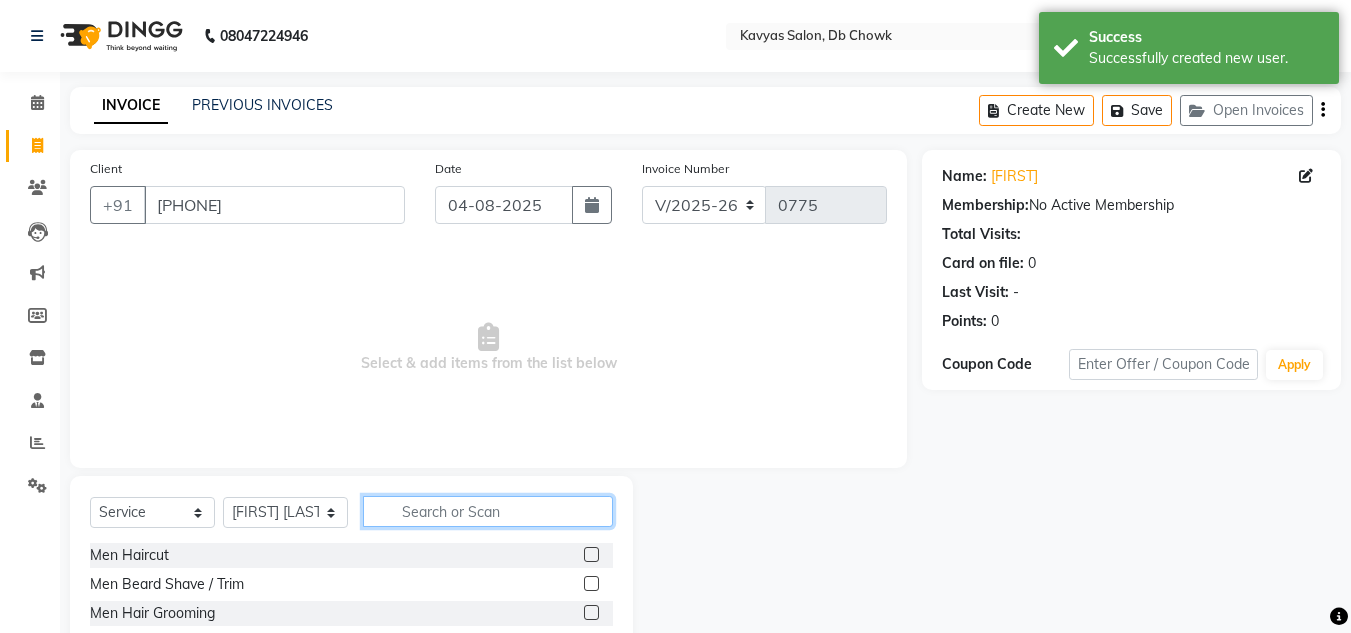 click 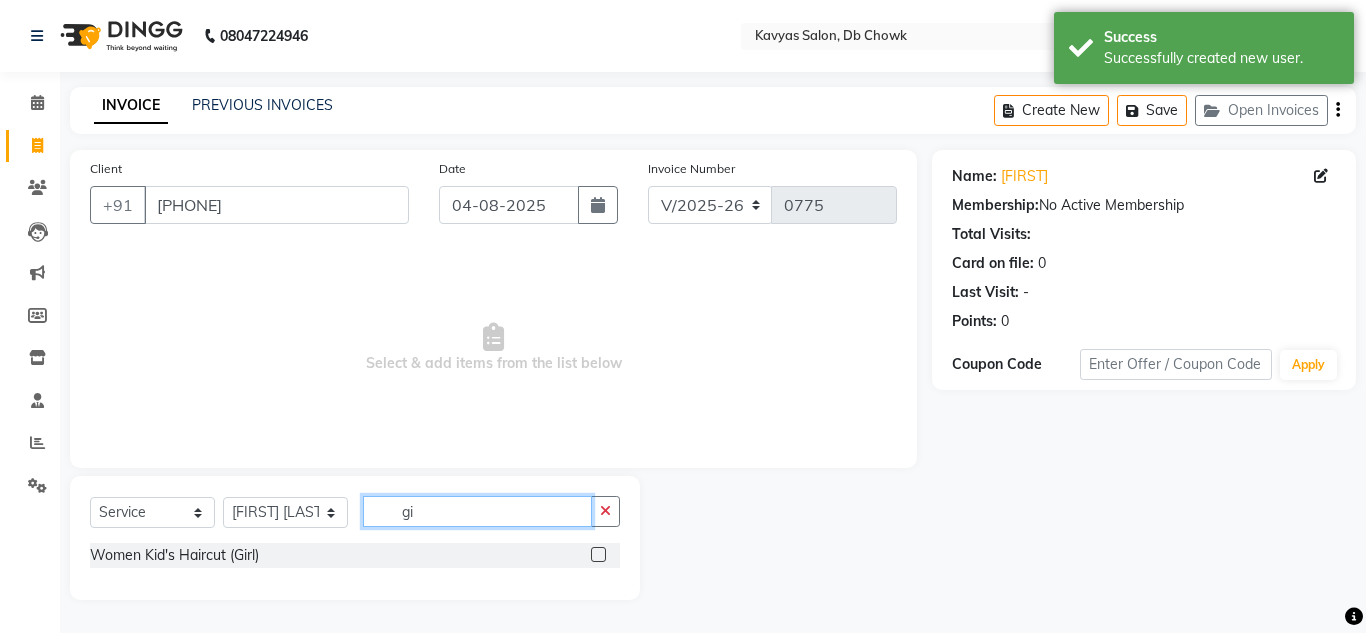 type on "gi" 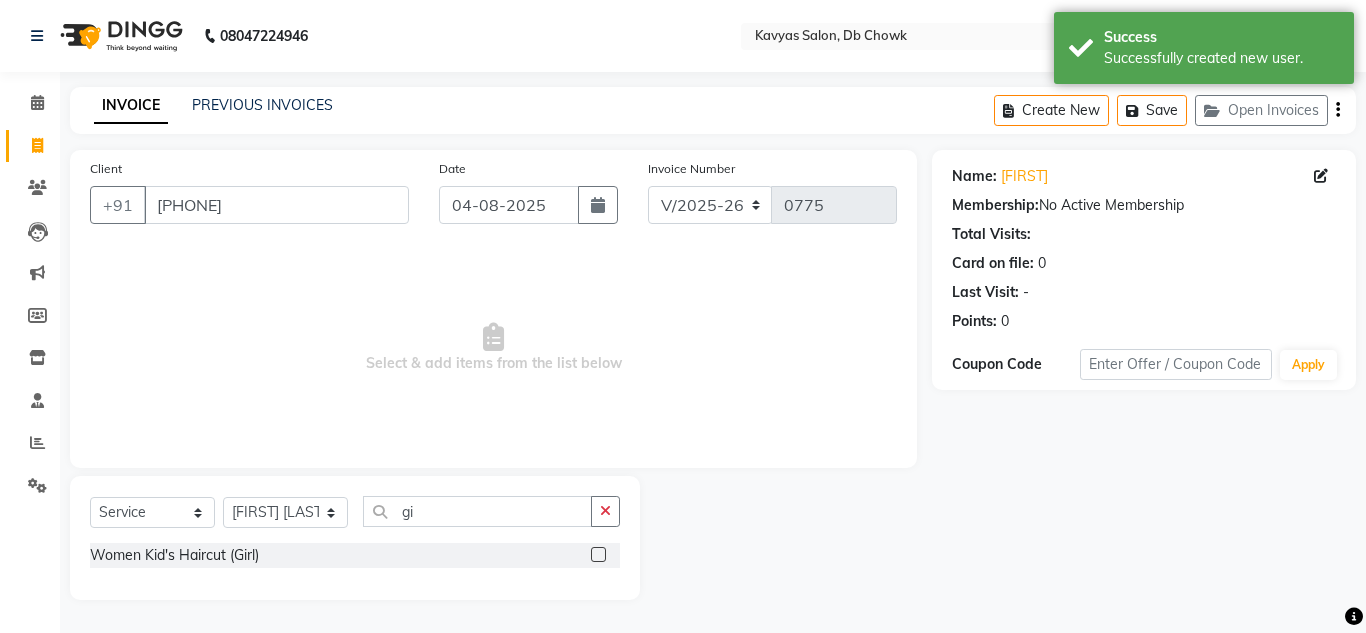 click 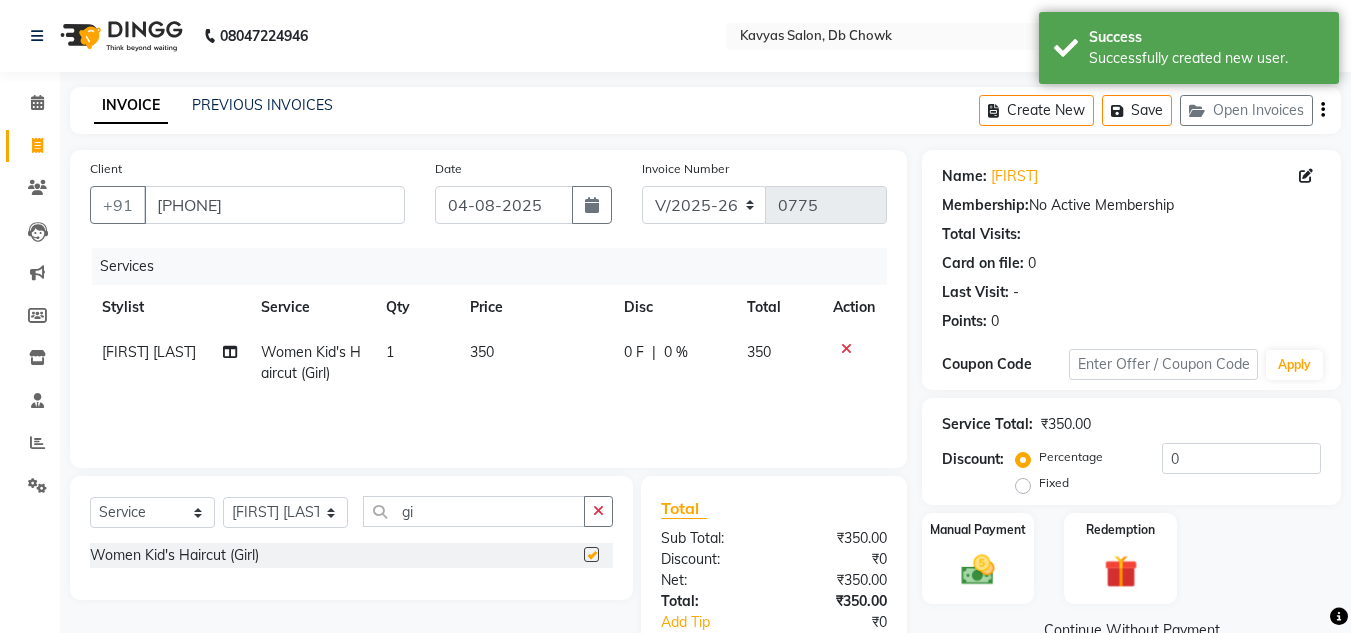 checkbox on "false" 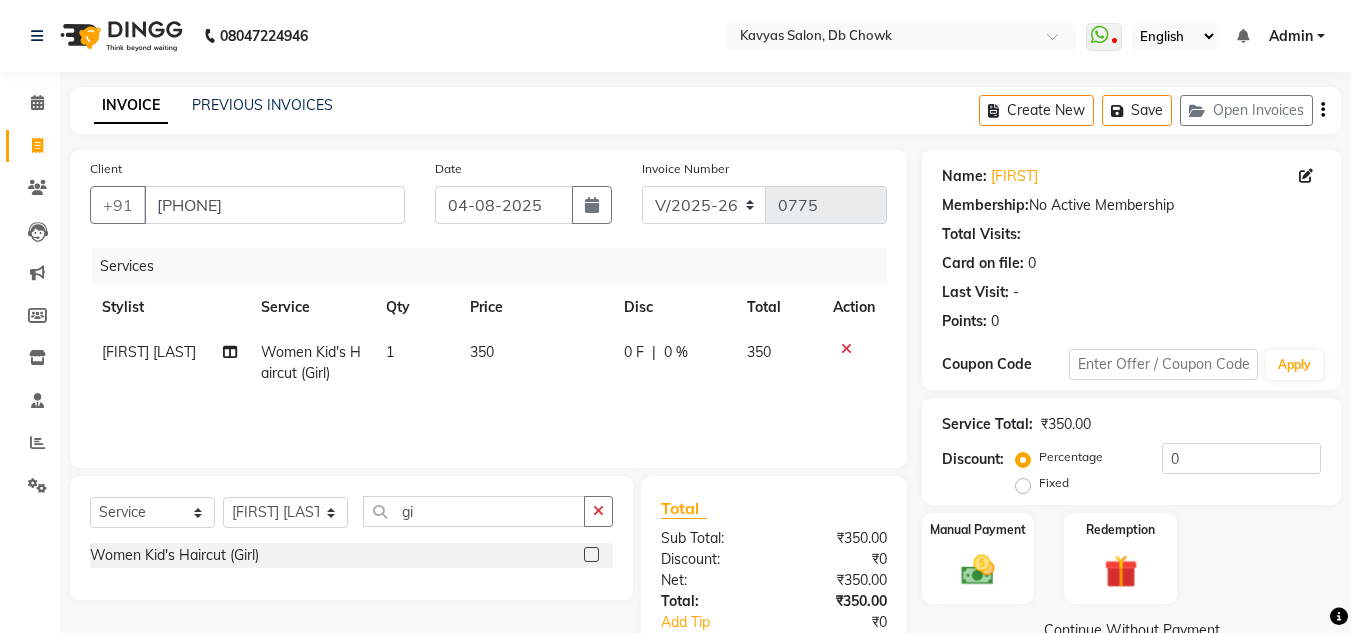 click on "350" 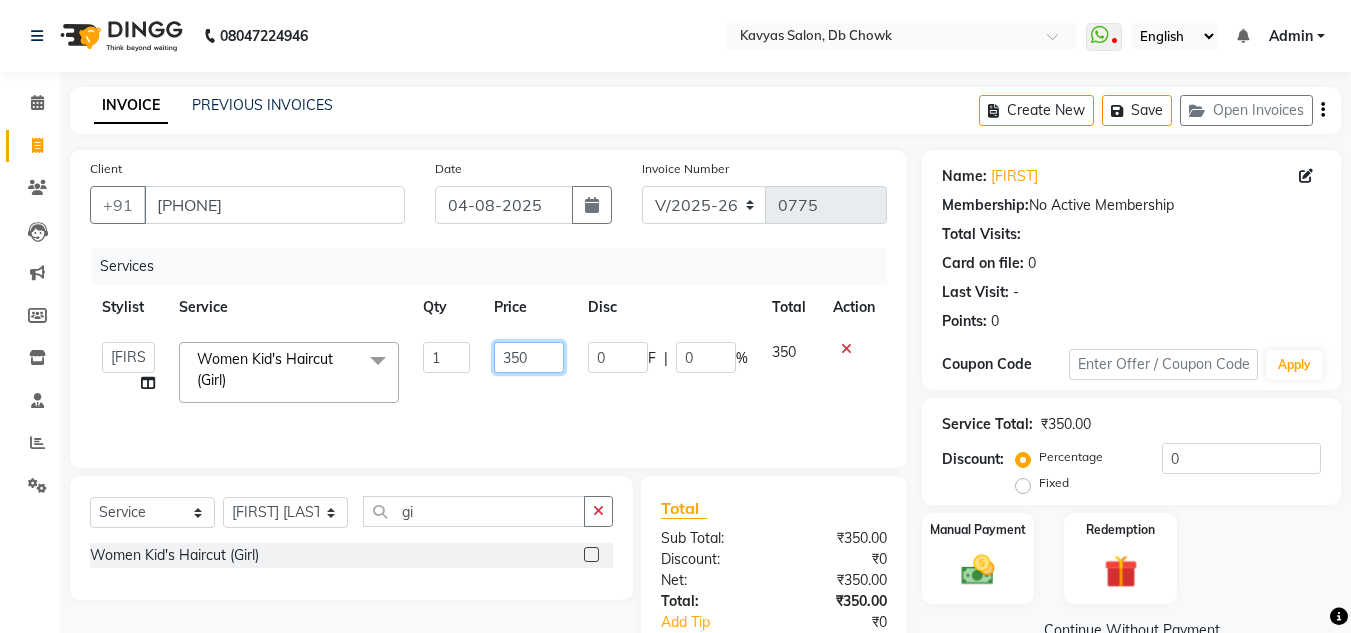drag, startPoint x: 568, startPoint y: 363, endPoint x: 488, endPoint y: 374, distance: 80.75271 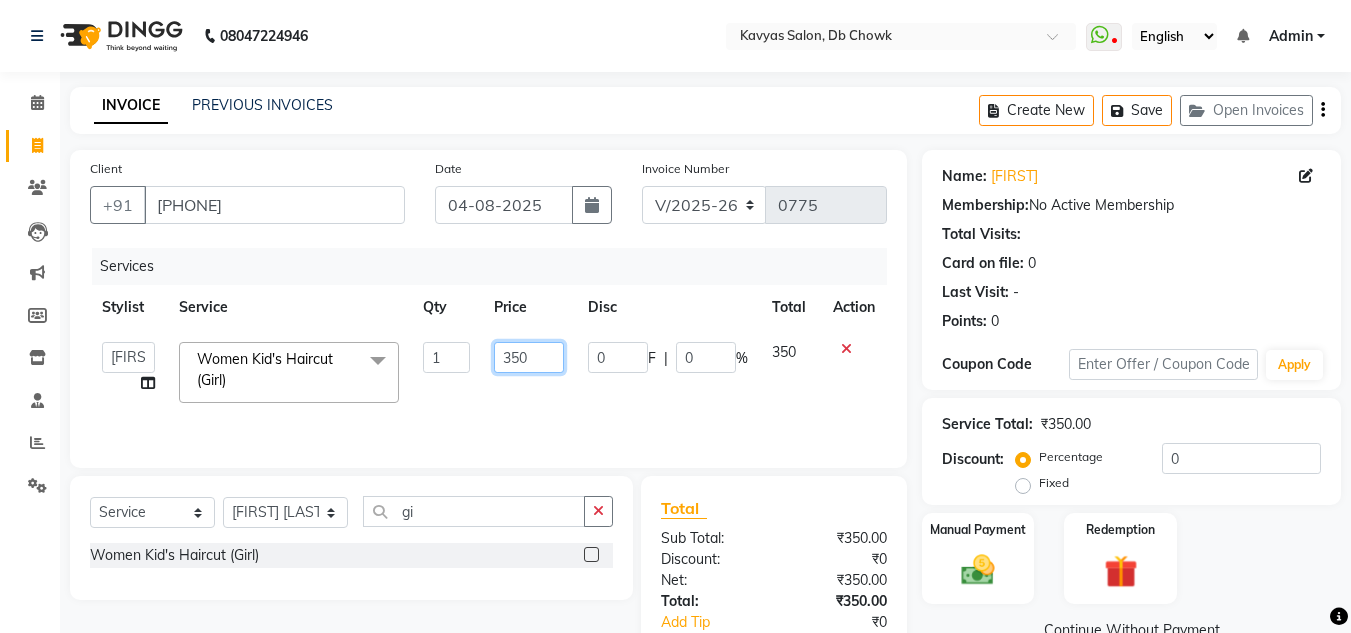 click on "350" 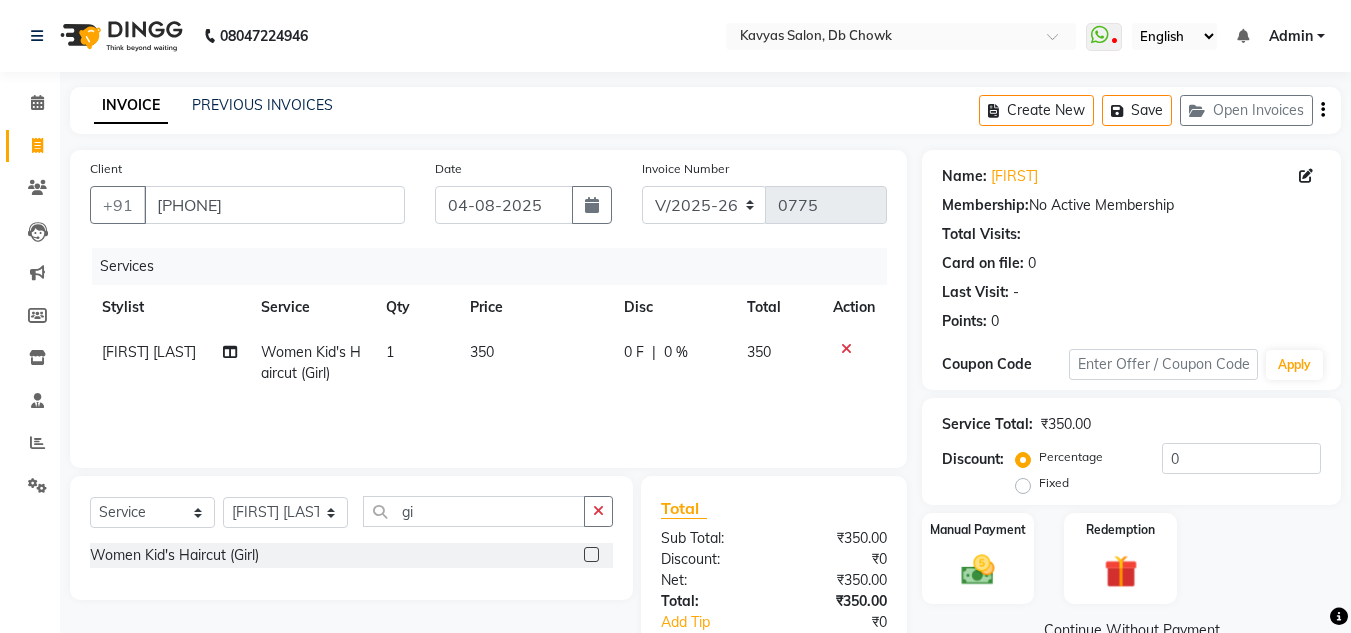 click on "Services Stylist Service Qty Price Disc Total Action Fatah siddhiqui Women Kid's Haircut (Girl) 1 350 0 F | 0 % 350" 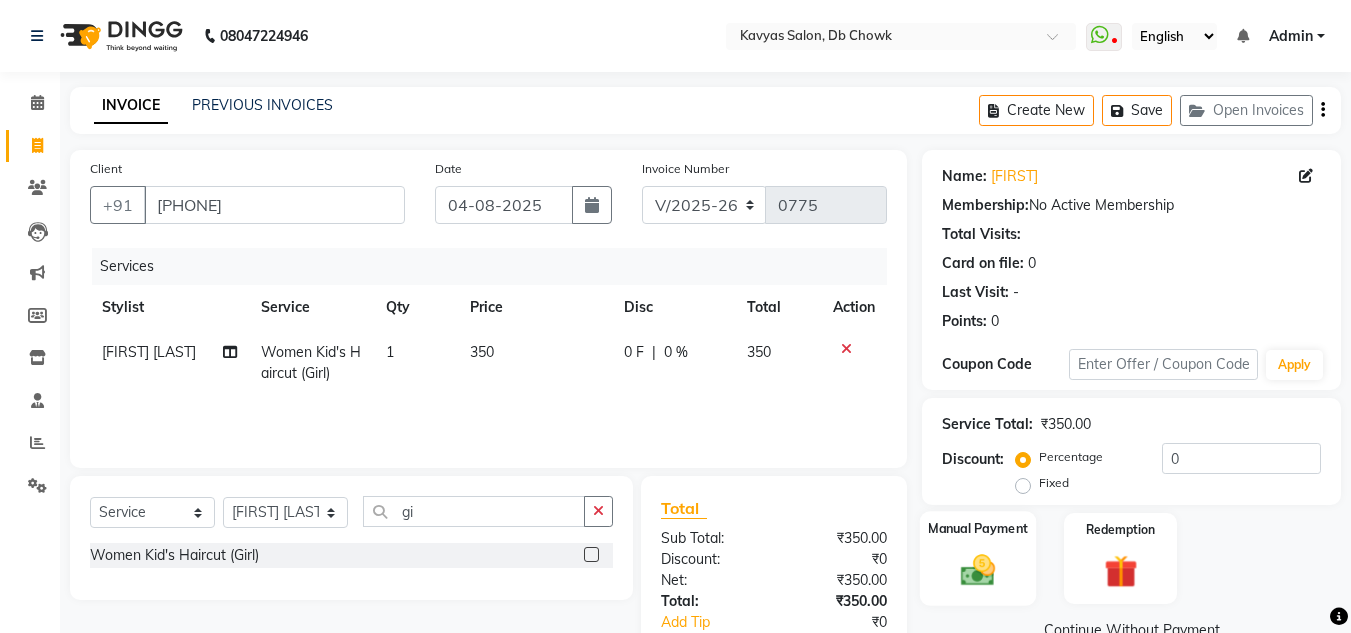 click 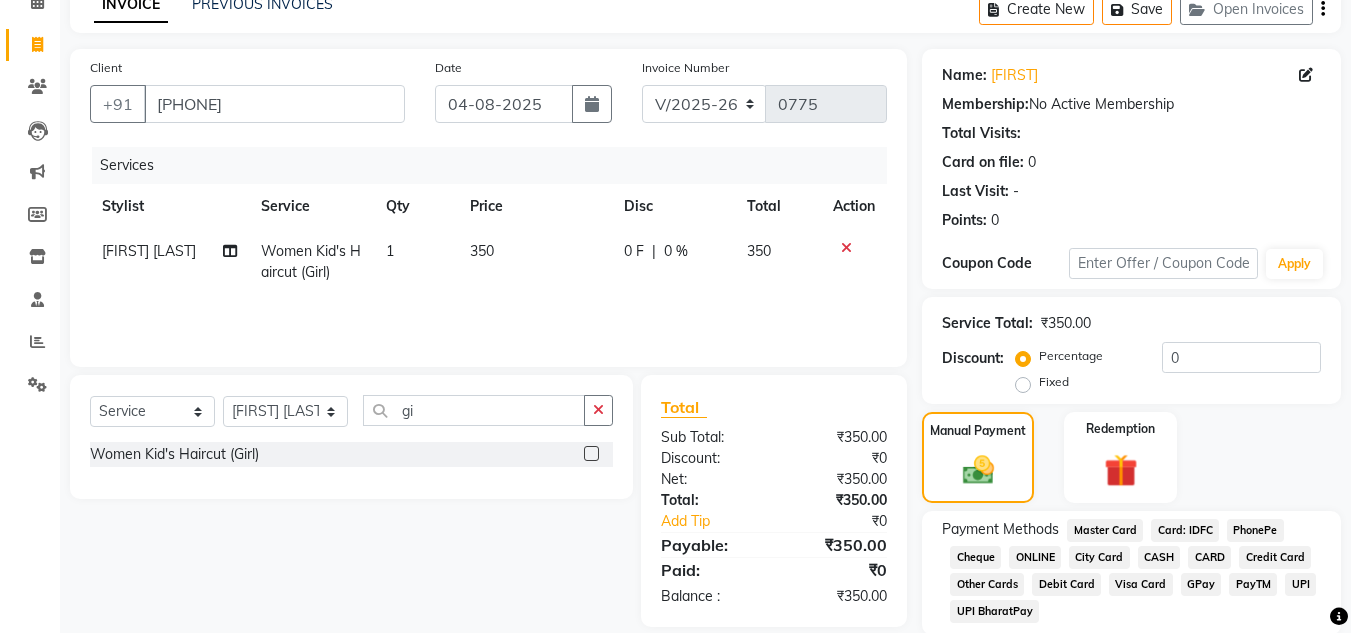 scroll, scrollTop: 174, scrollLeft: 0, axis: vertical 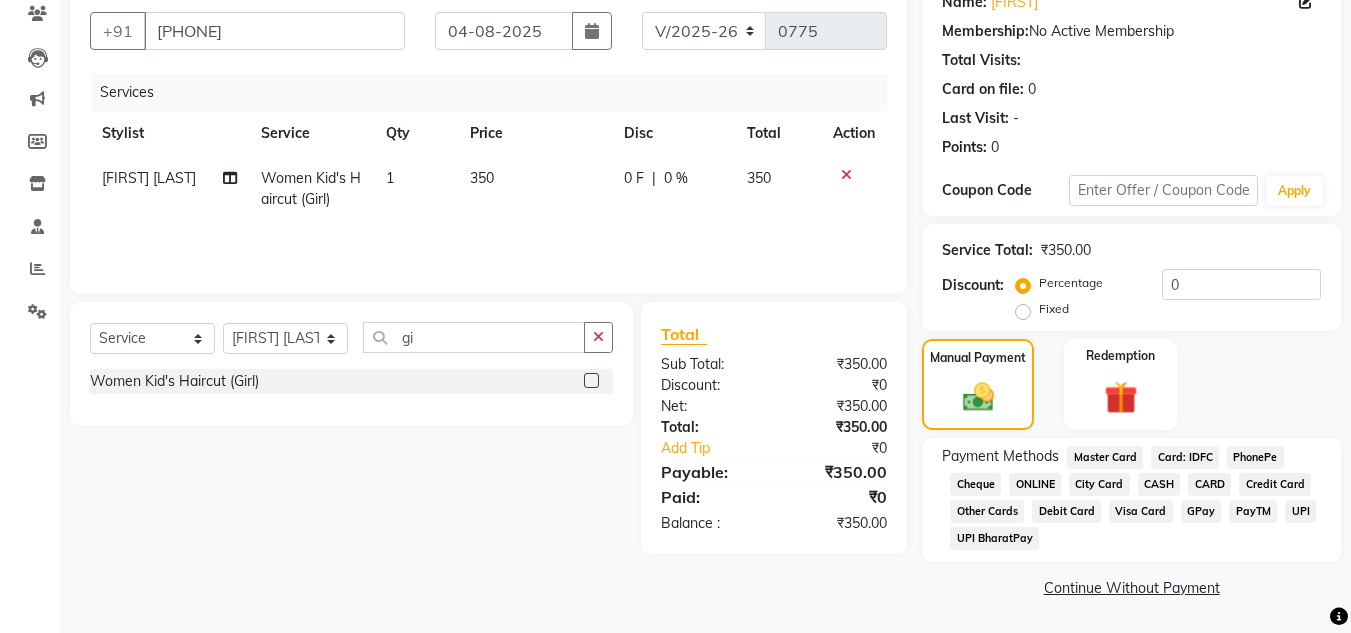 click on "CASH" 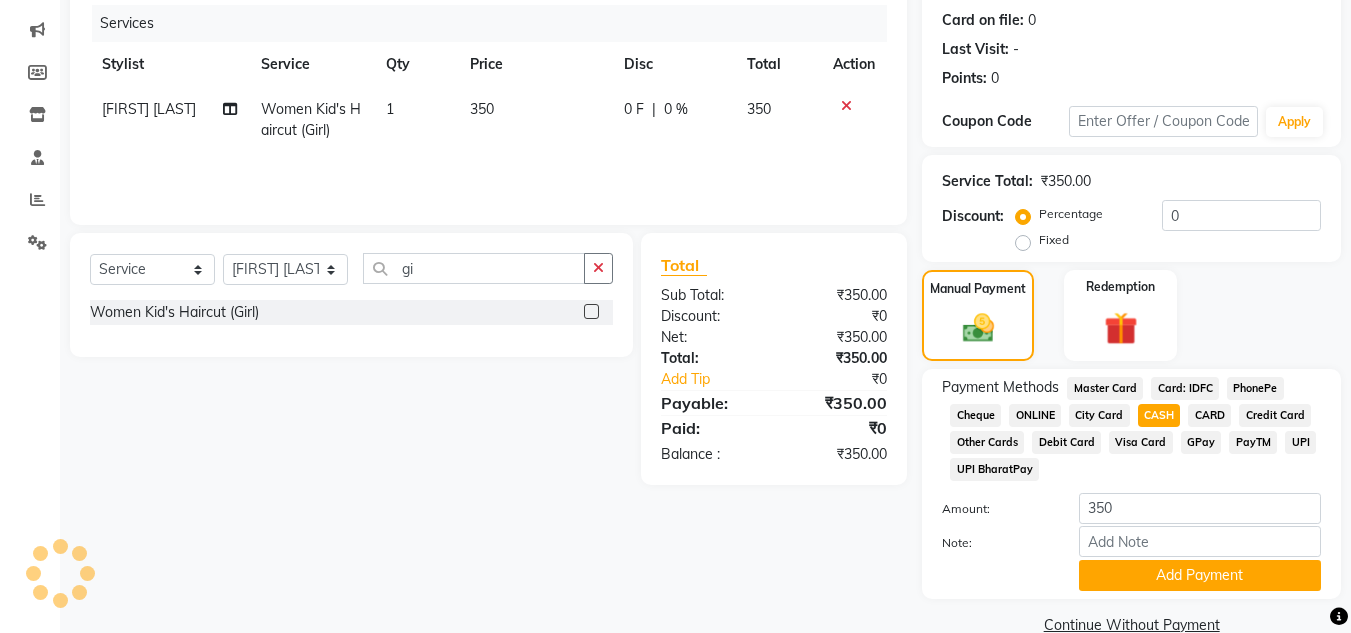 scroll, scrollTop: 280, scrollLeft: 0, axis: vertical 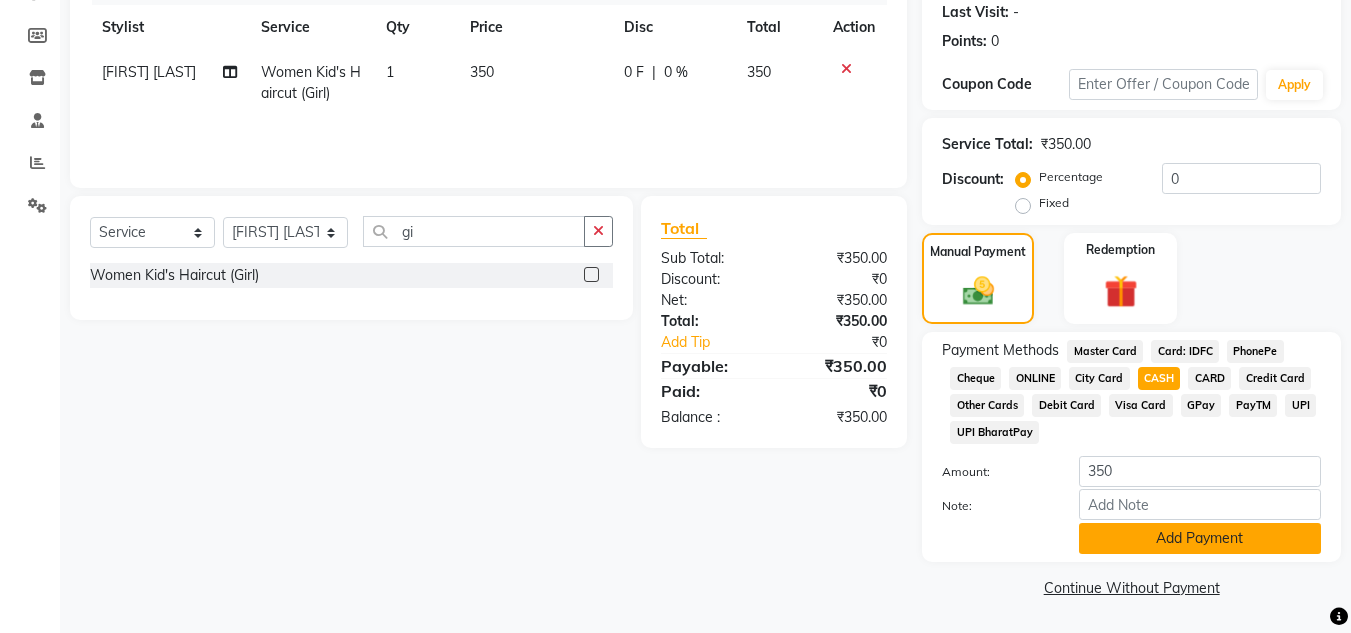 click on "Add Payment" 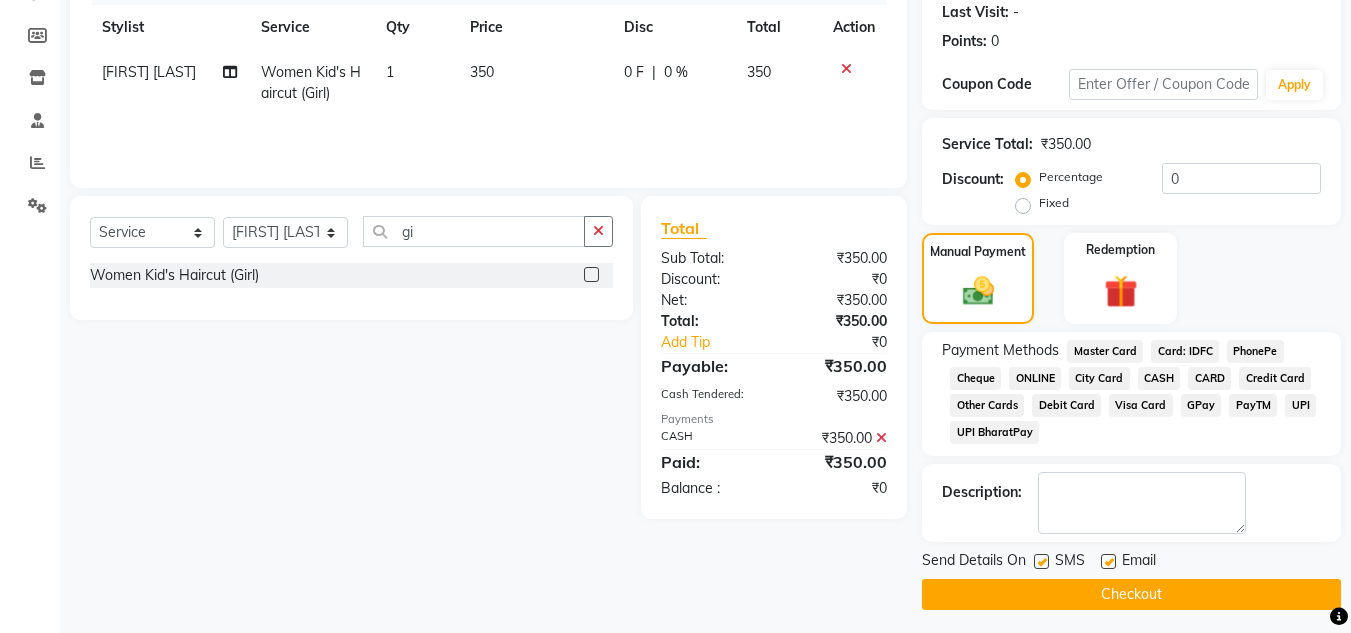 click 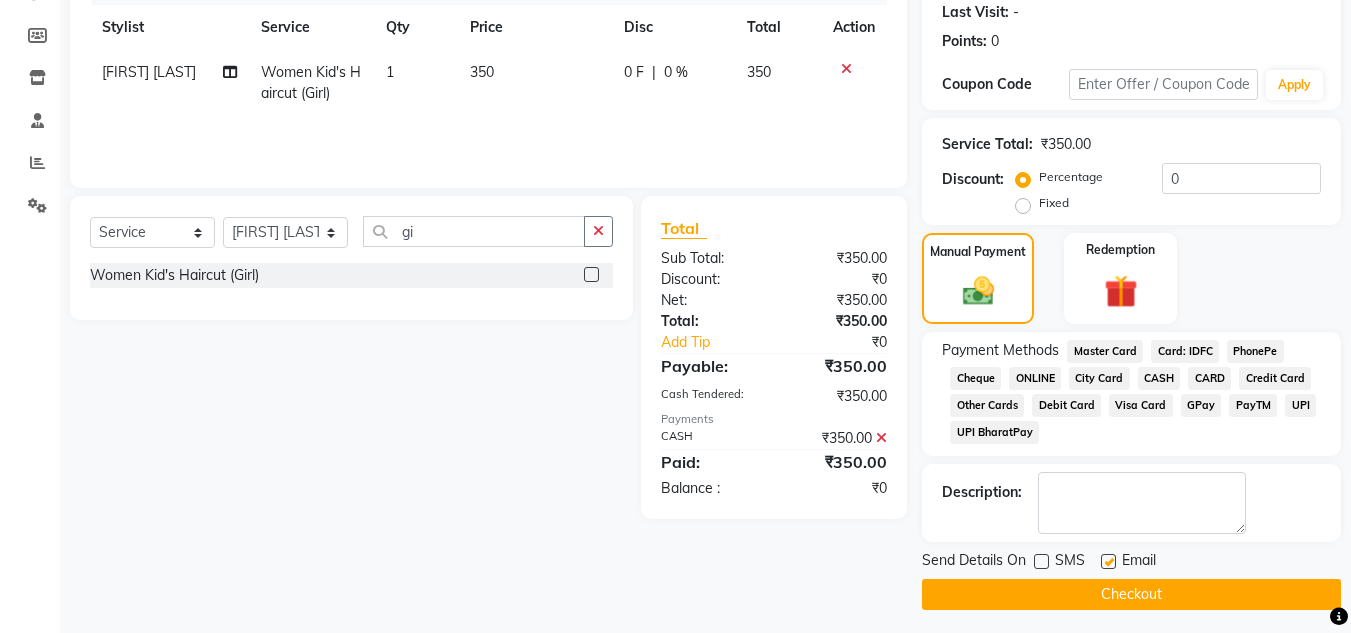 click on "Checkout" 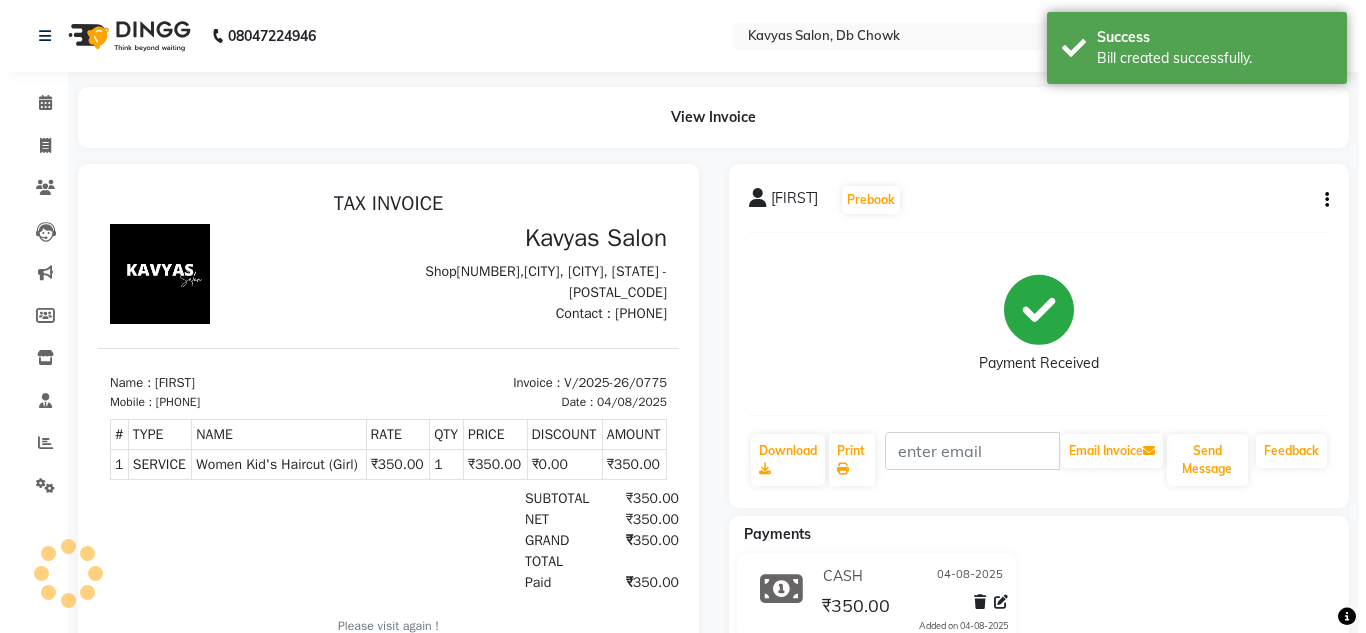 scroll, scrollTop: 0, scrollLeft: 0, axis: both 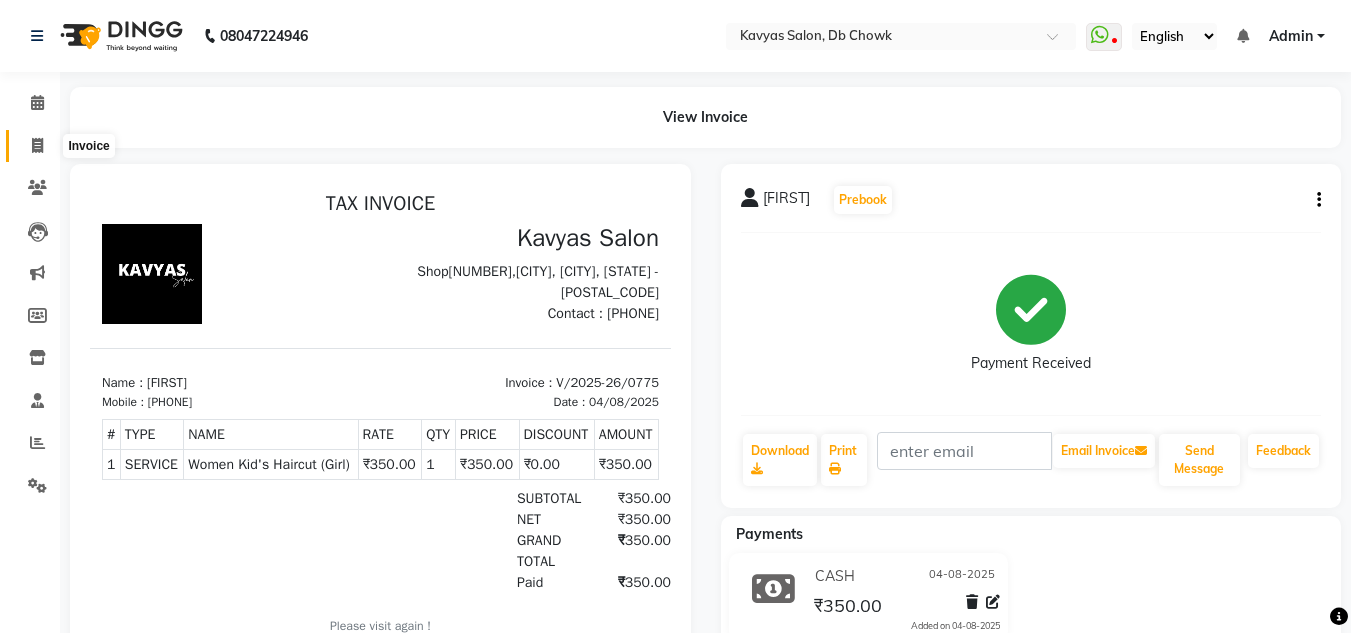 click on "Invoice" 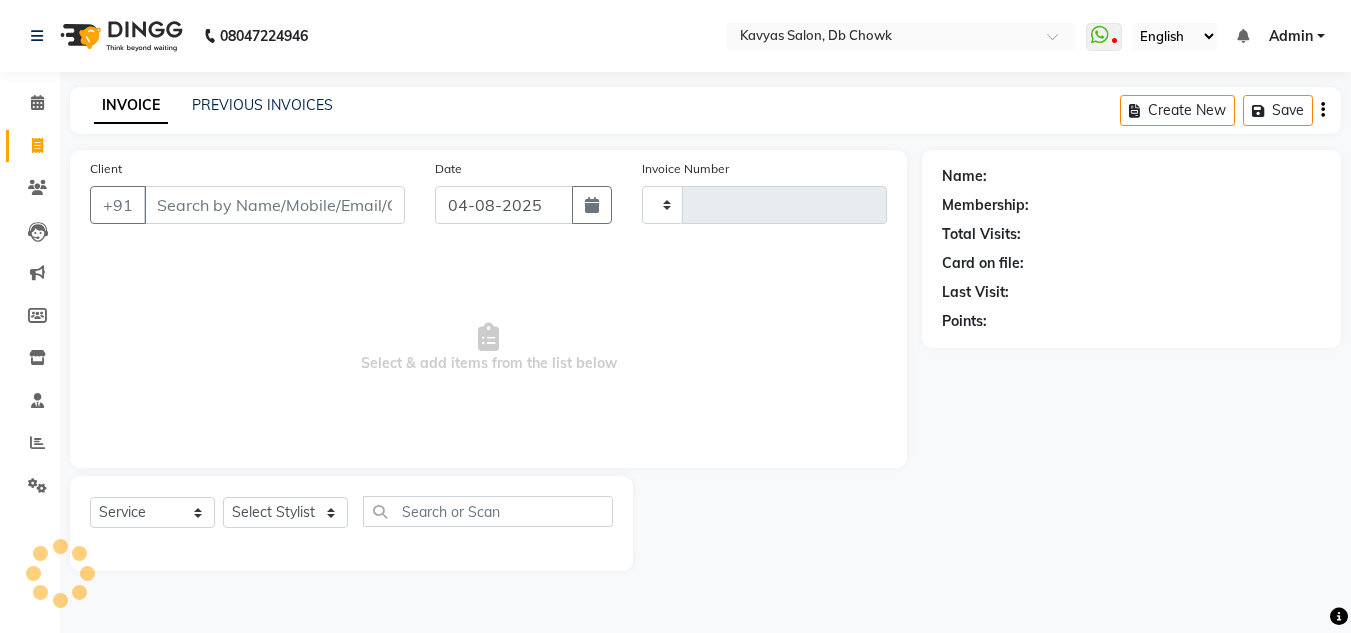 type on "0776" 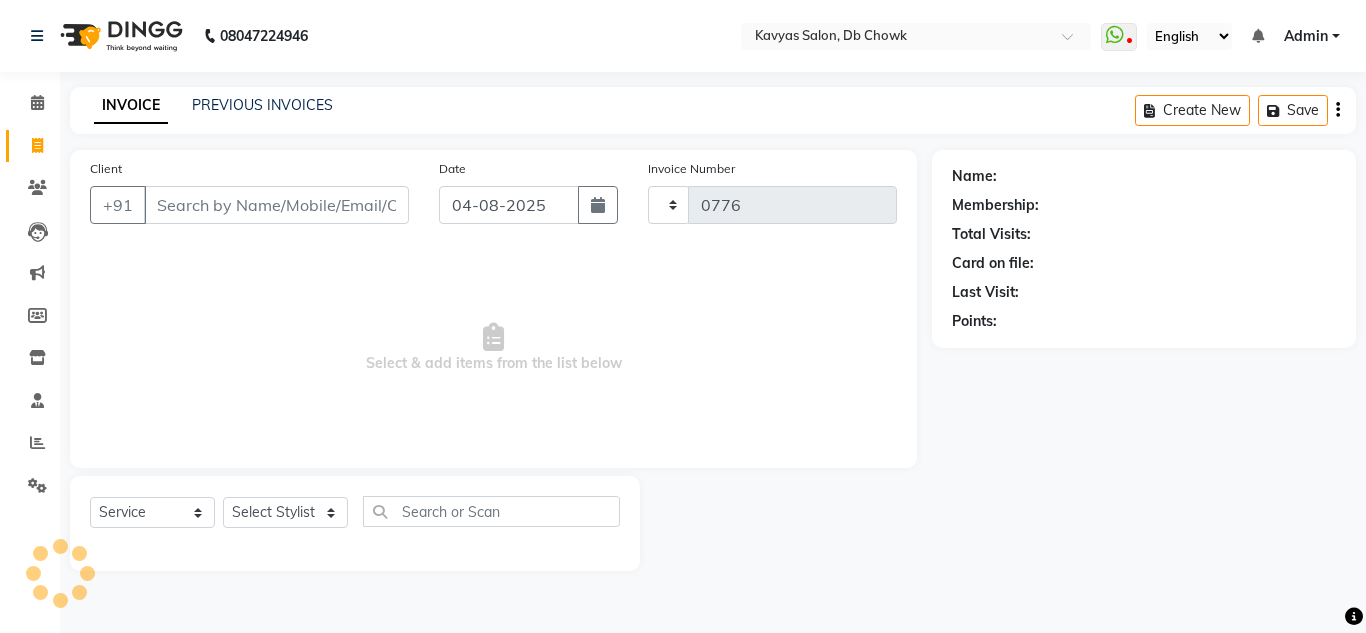 select on "6954" 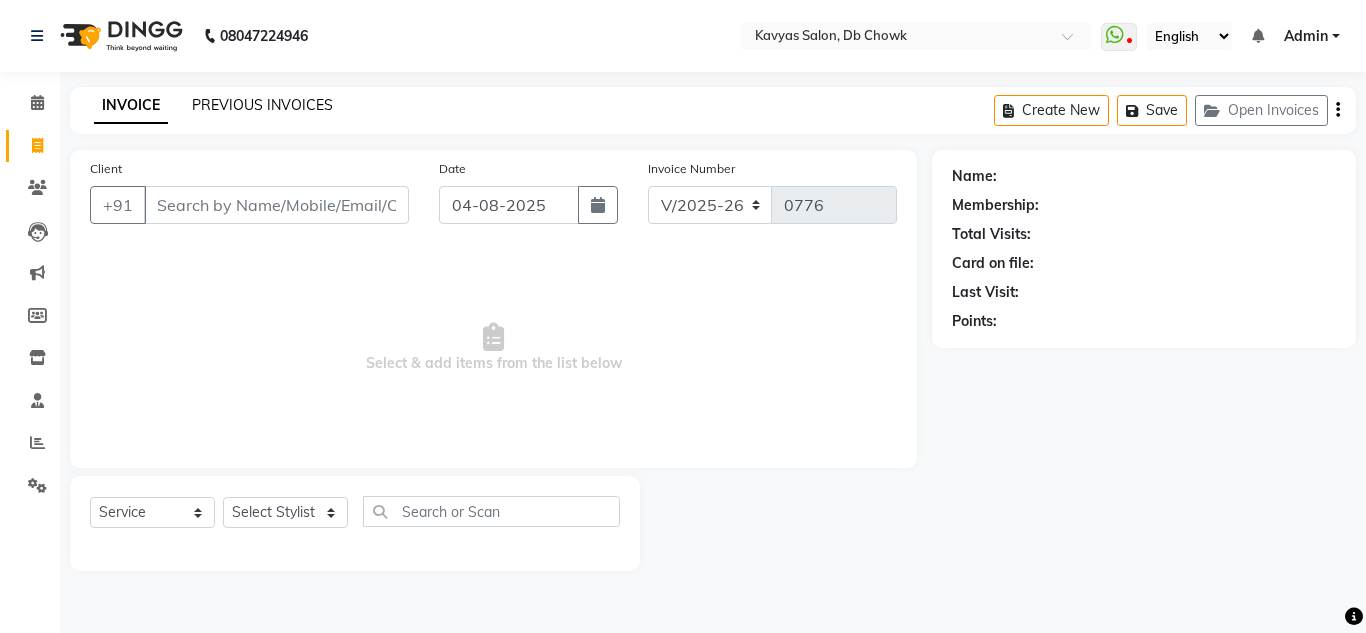 click on "PREVIOUS INVOICES" 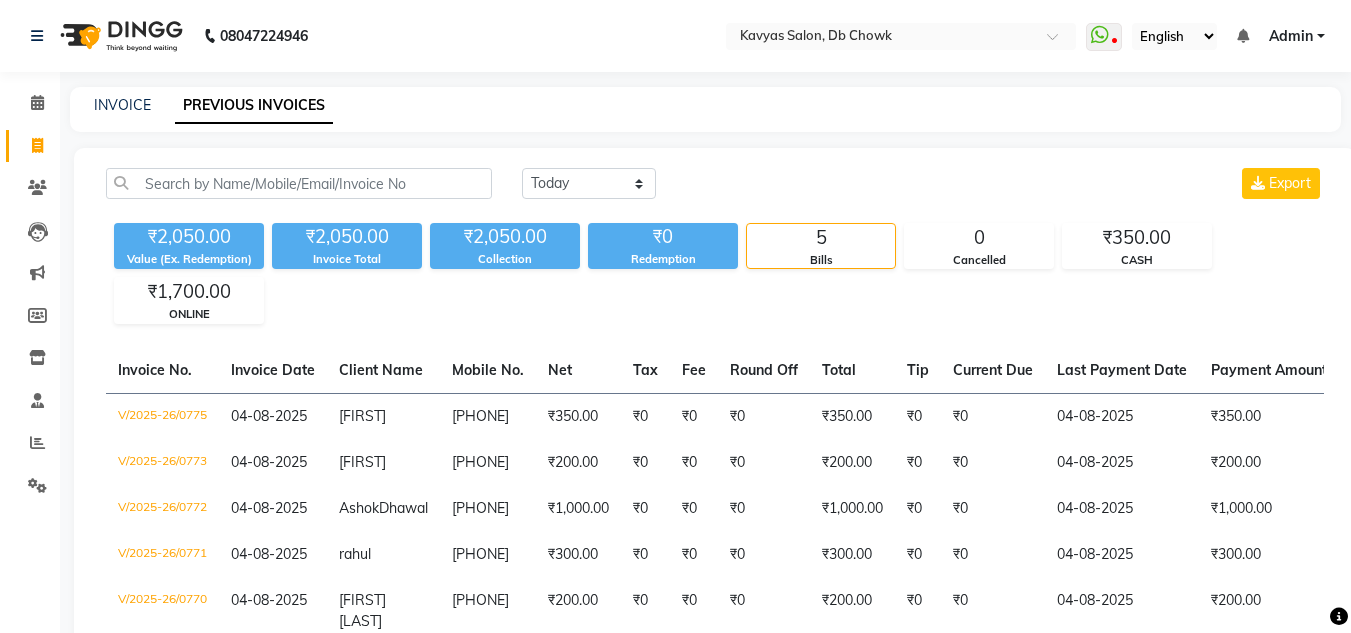 click on "INVOICE PREVIOUS INVOICES" 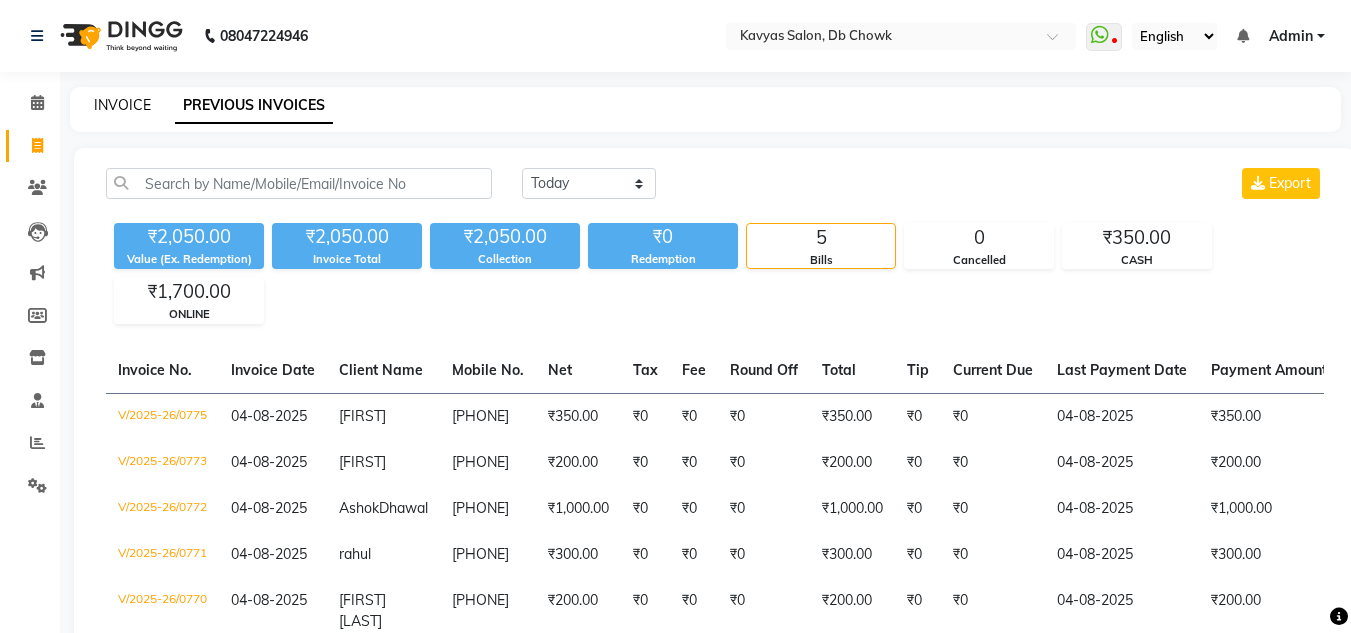 click on "INVOICE" 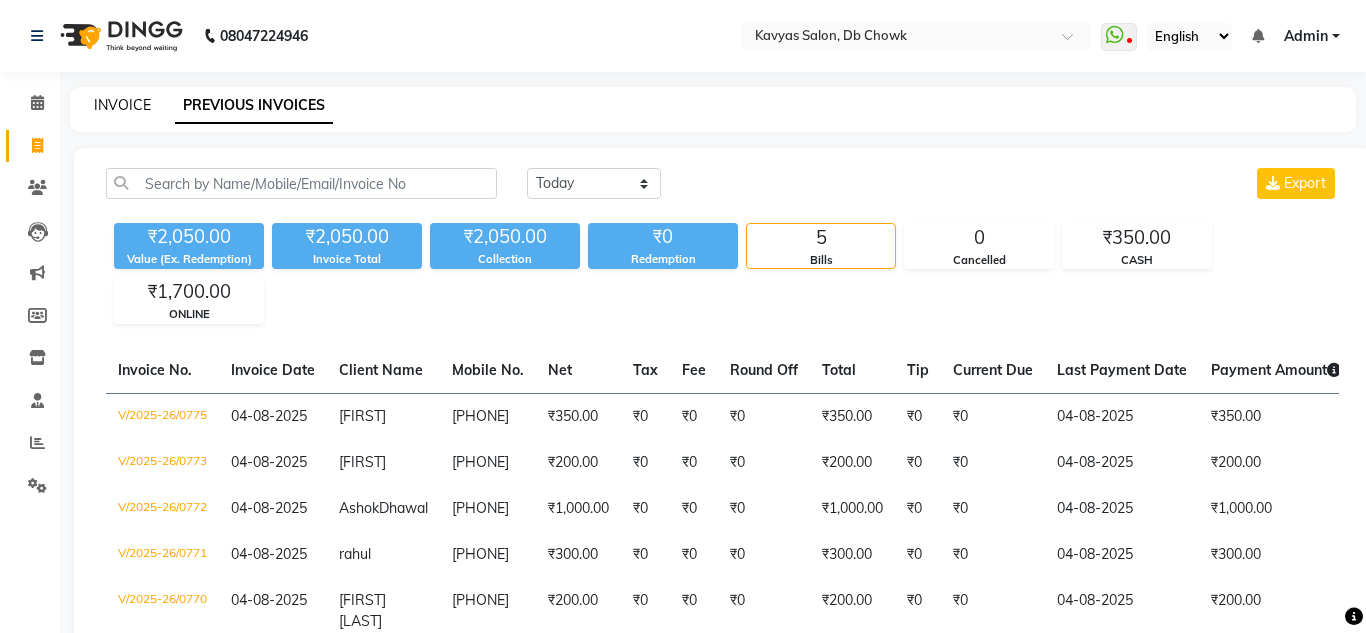select on "6954" 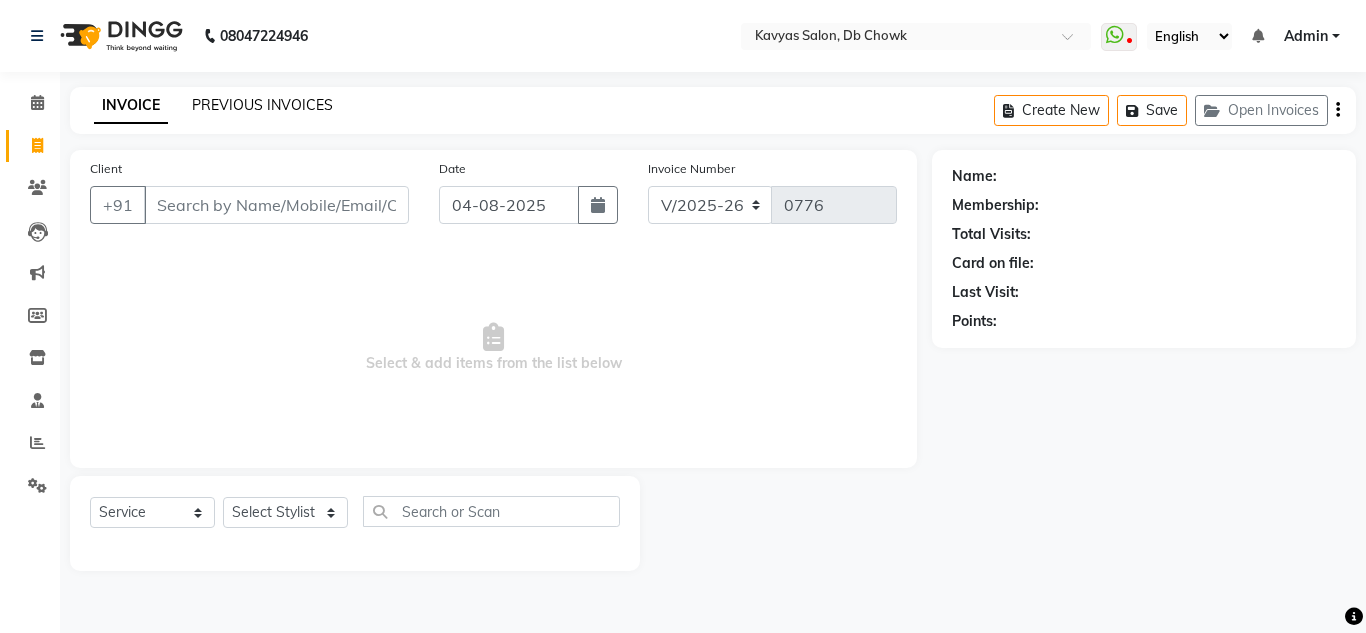 click on "PREVIOUS INVOICES" 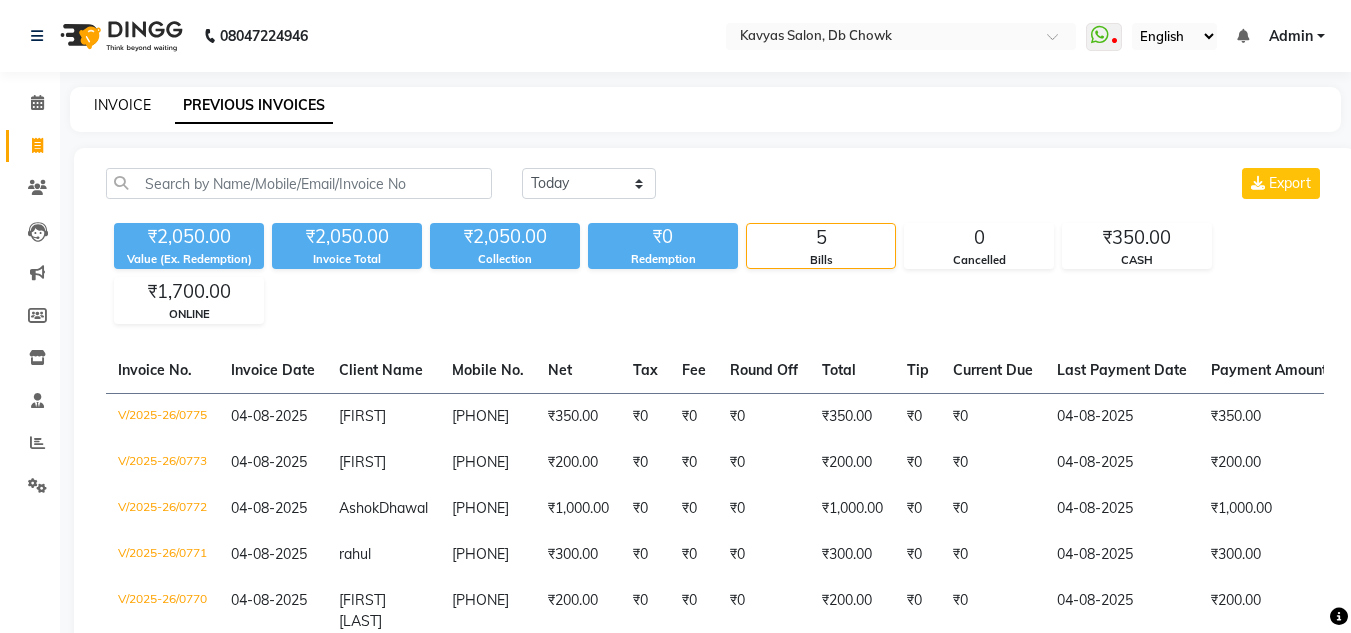 click on "INVOICE" 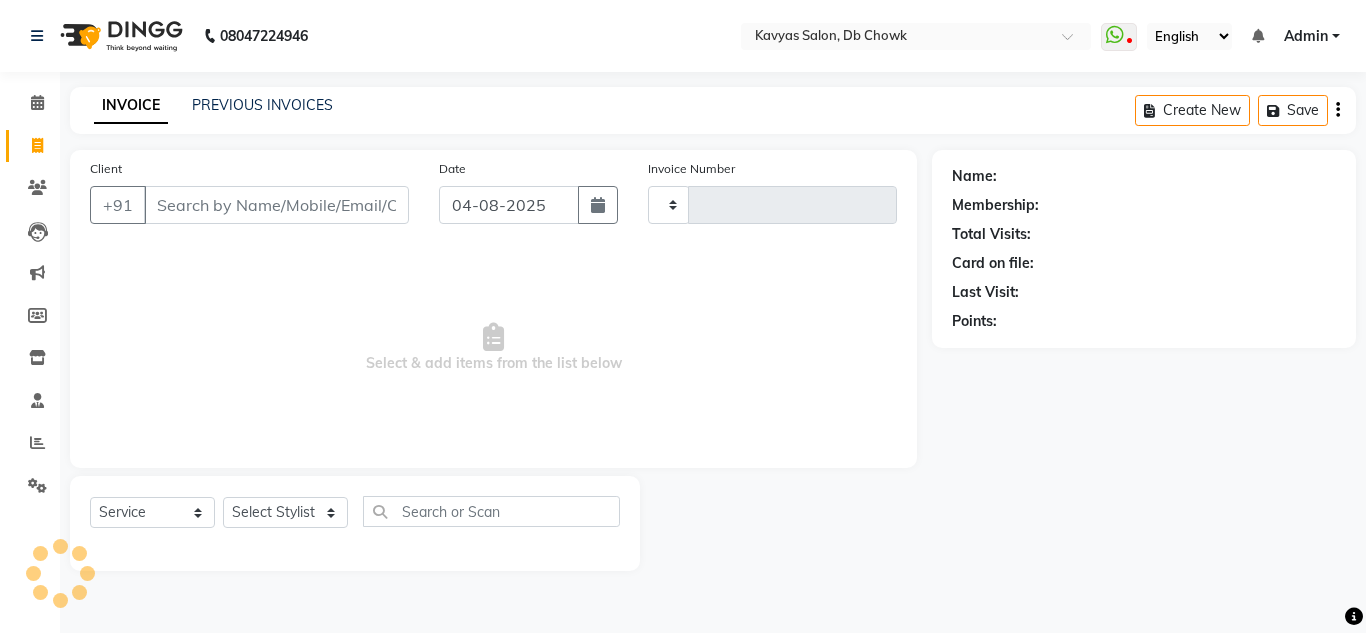 type on "0776" 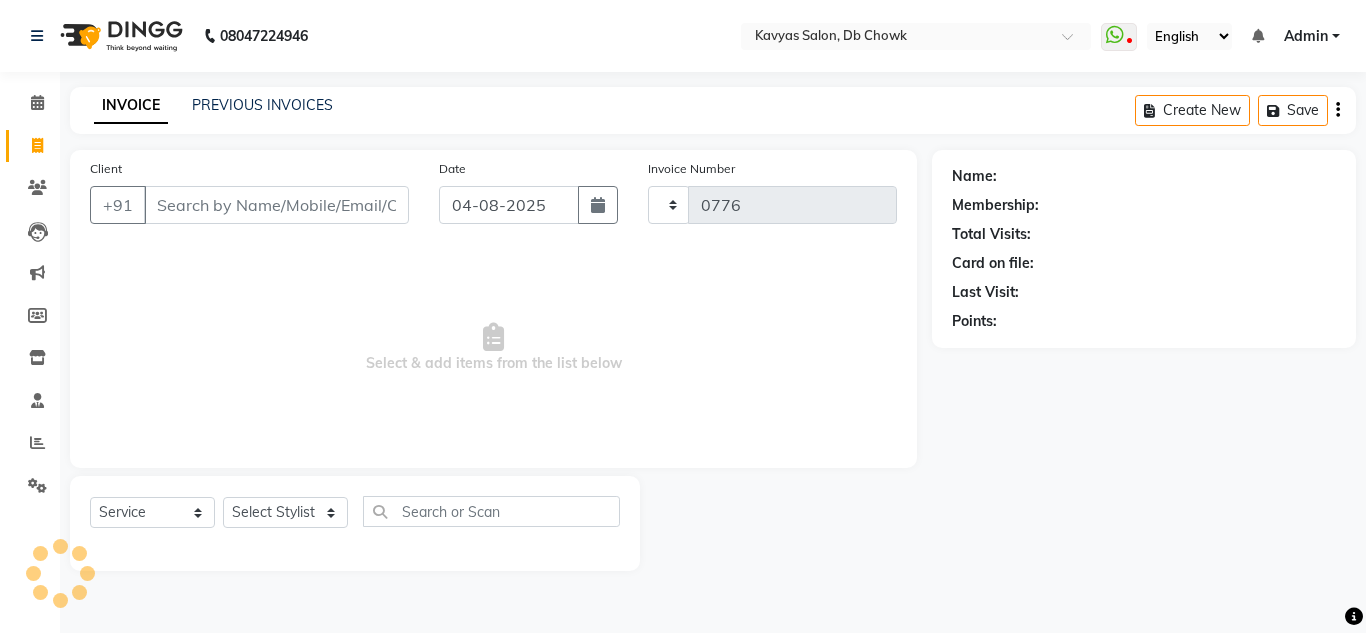 select on "6954" 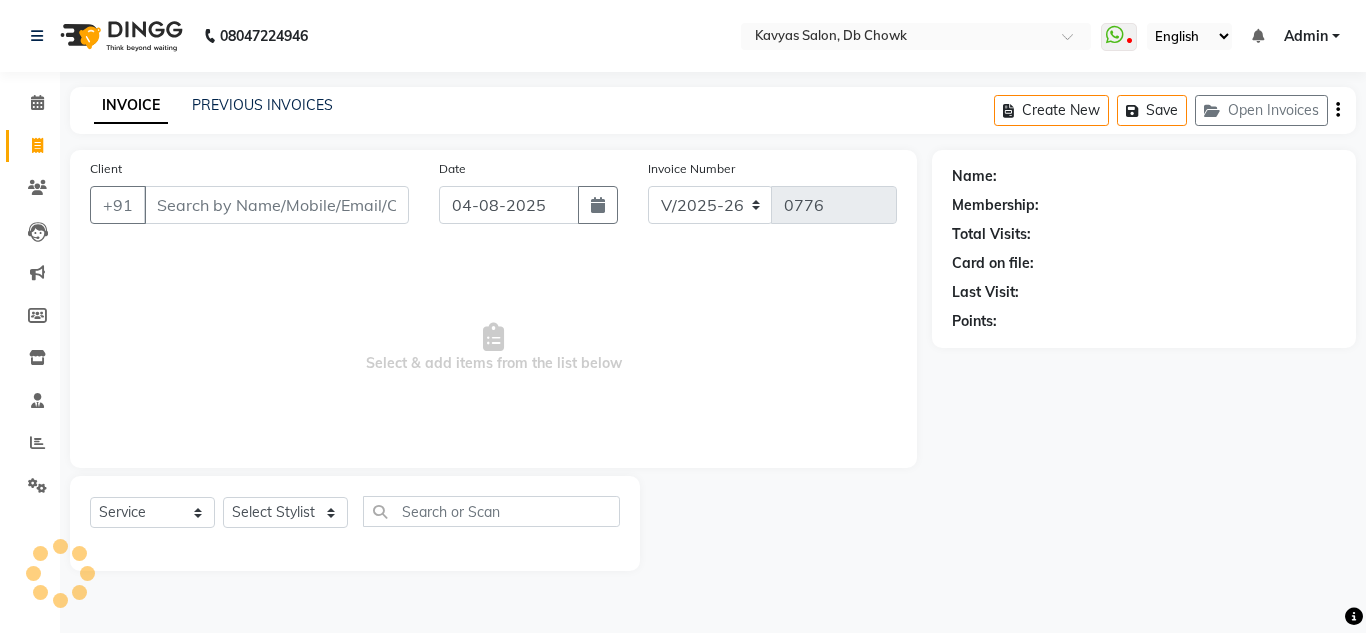 click on "Client" at bounding box center [276, 205] 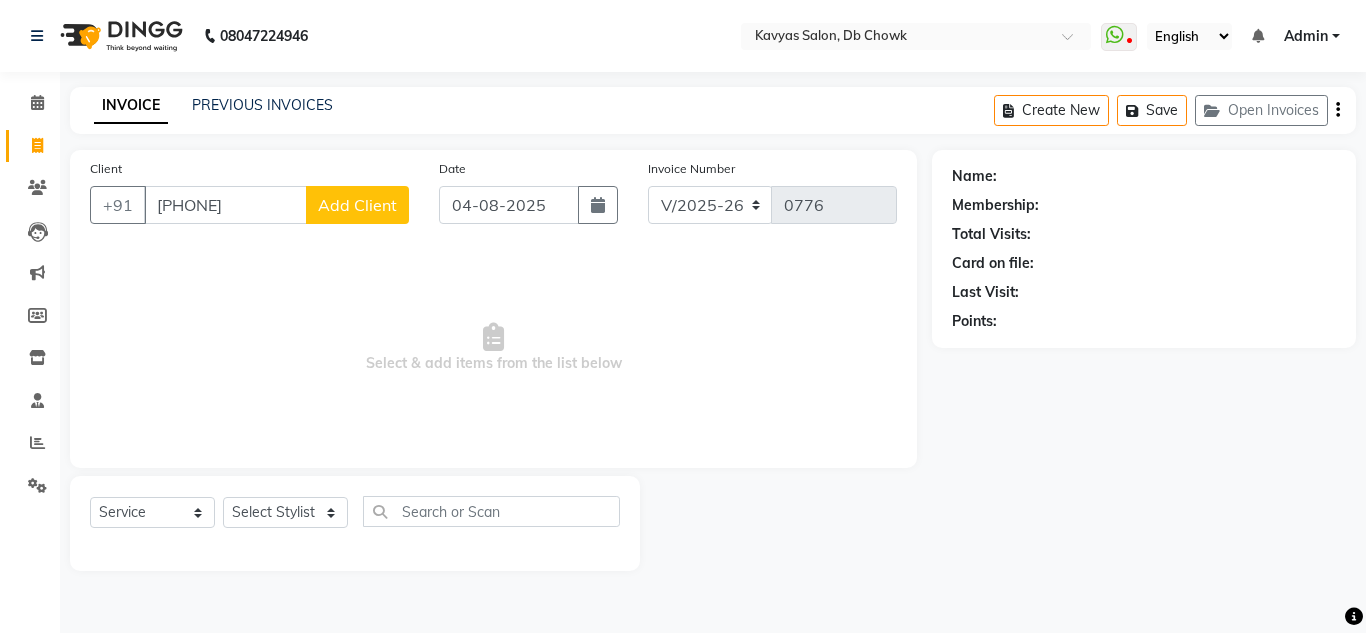 type on "[PHONE]" 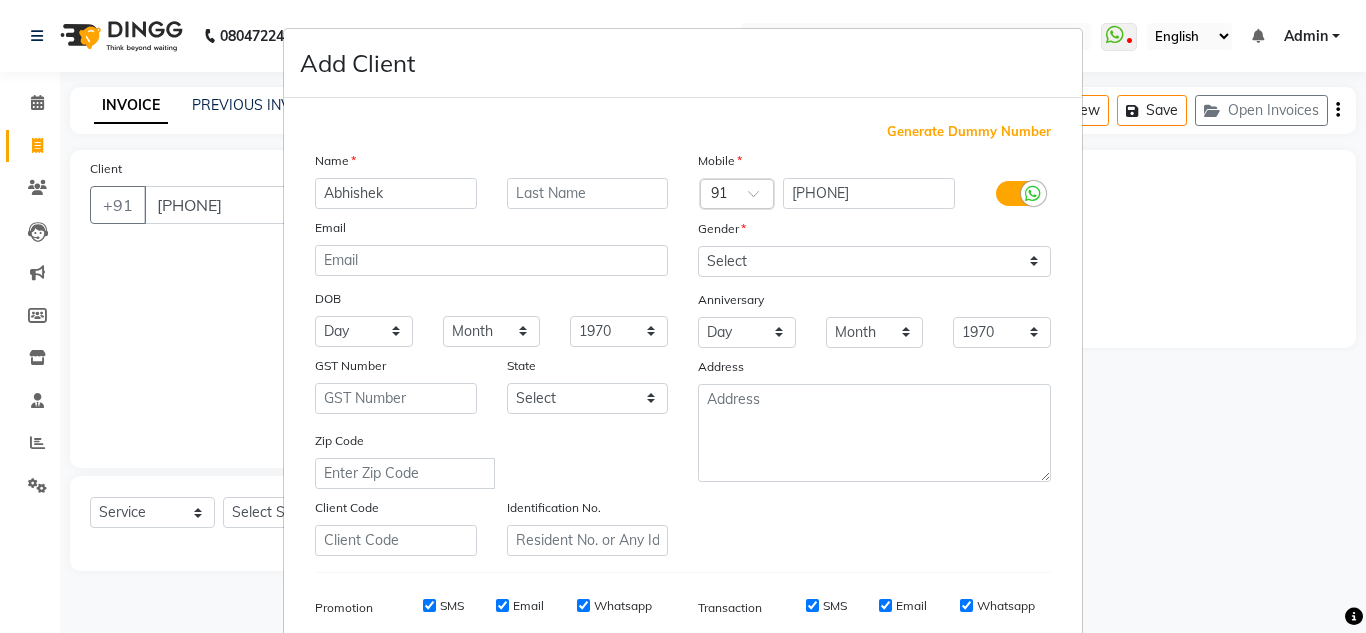 type on "Abhishek" 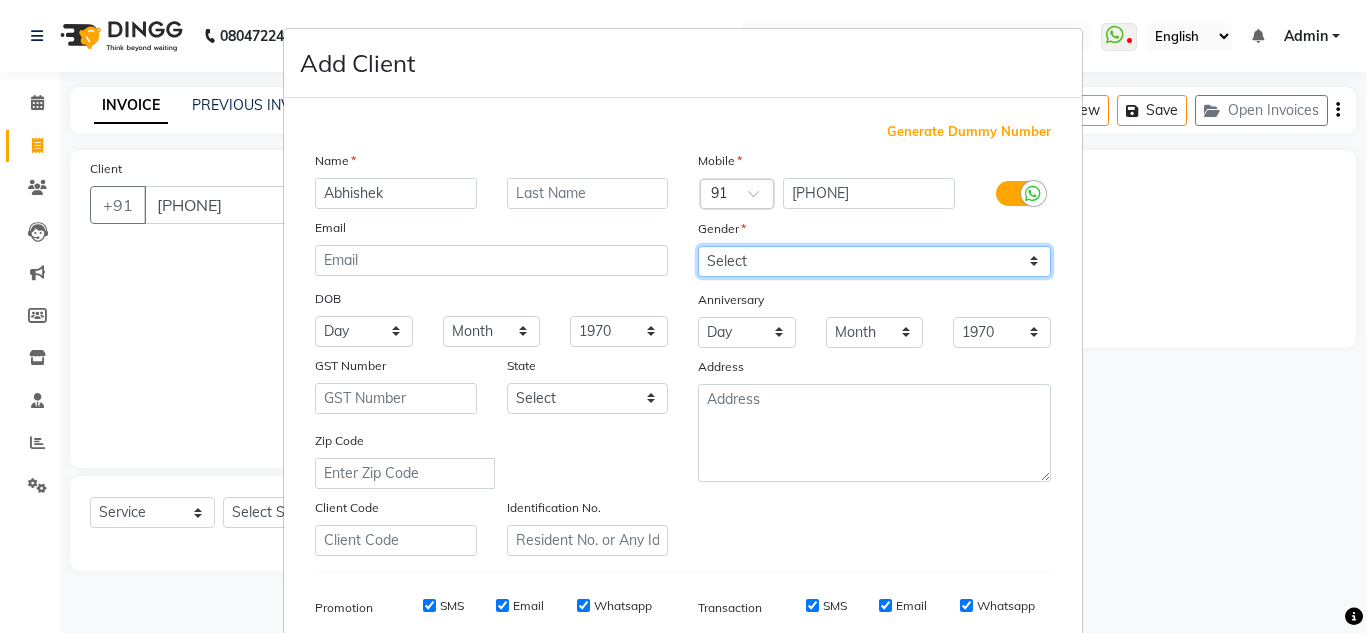 click on "Select Male Female Other Prefer Not To Say" at bounding box center (874, 261) 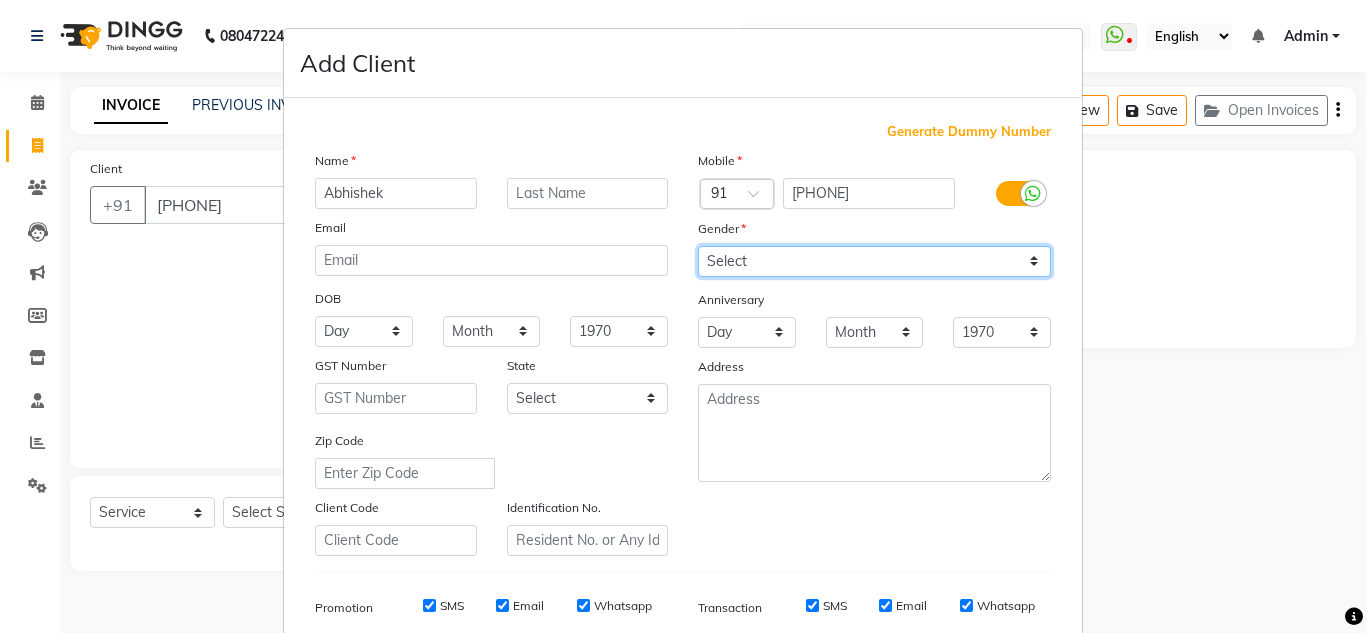 select on "male" 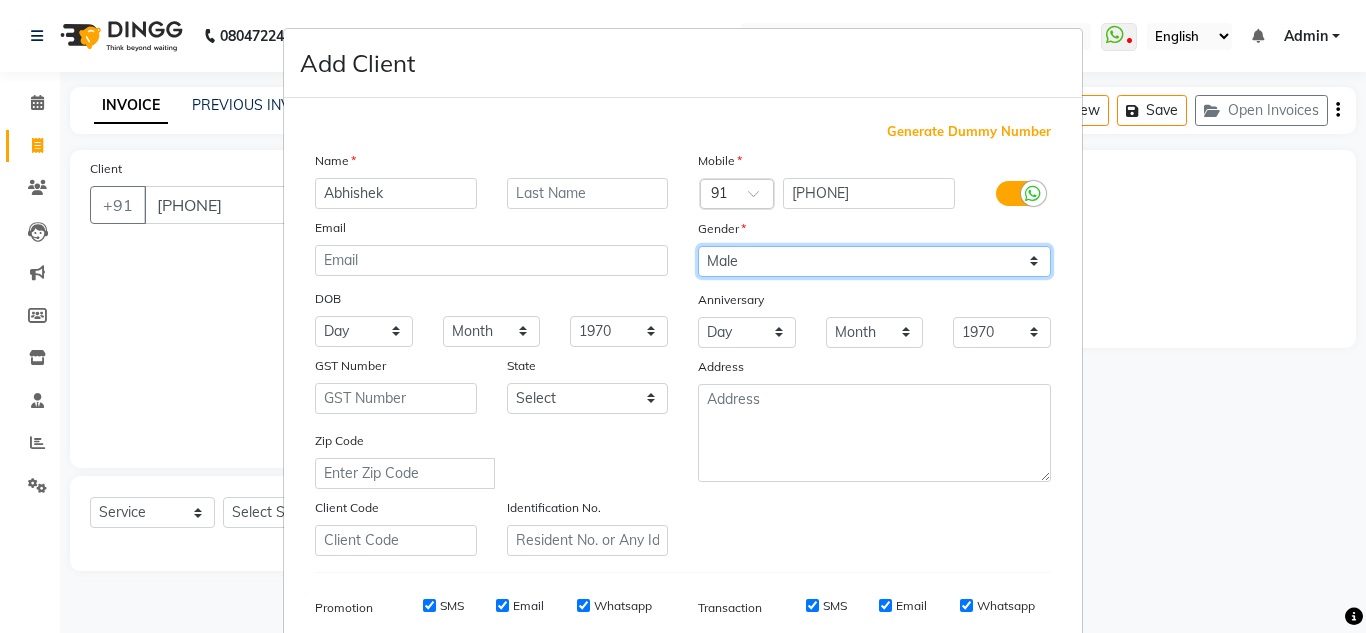 click on "Select Male Female Other Prefer Not To Say" at bounding box center (874, 261) 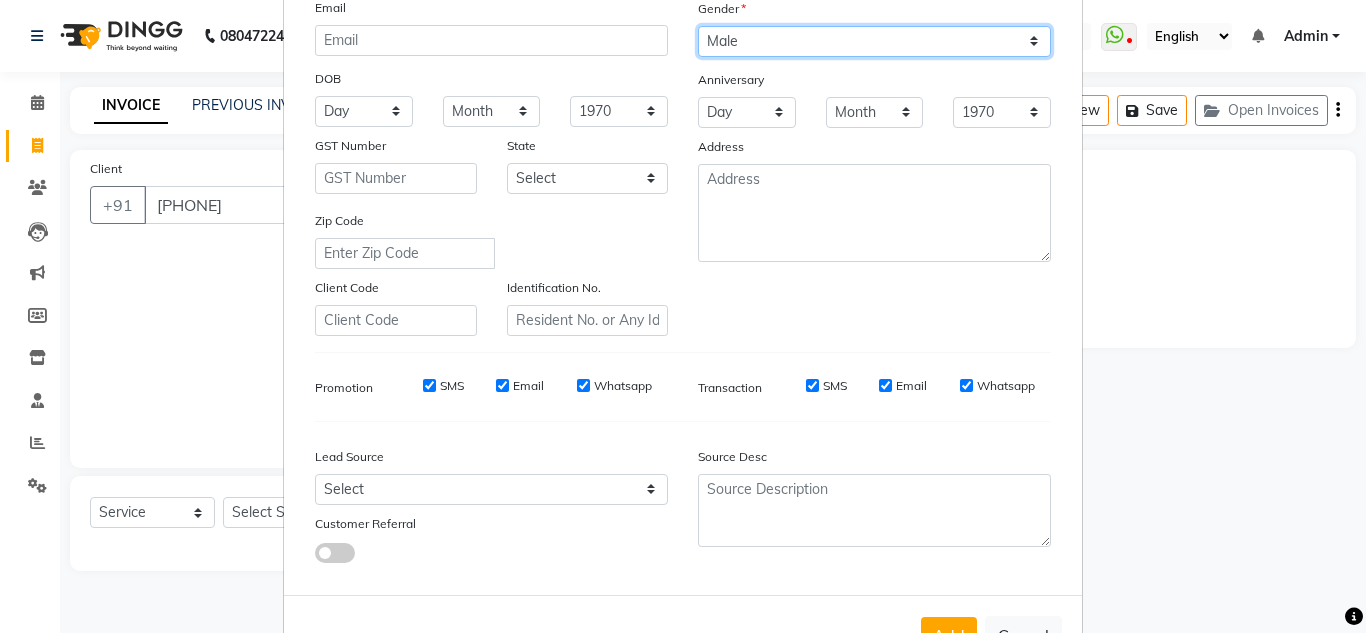 scroll, scrollTop: 290, scrollLeft: 0, axis: vertical 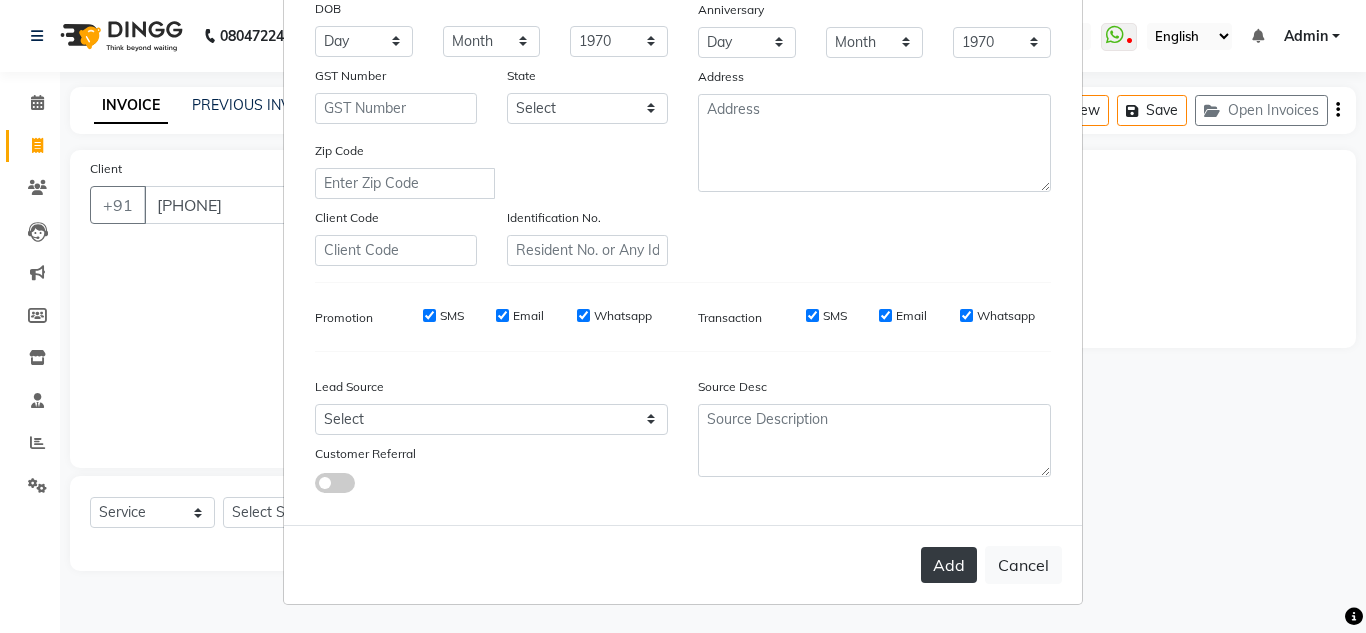 click on "Add" at bounding box center [949, 565] 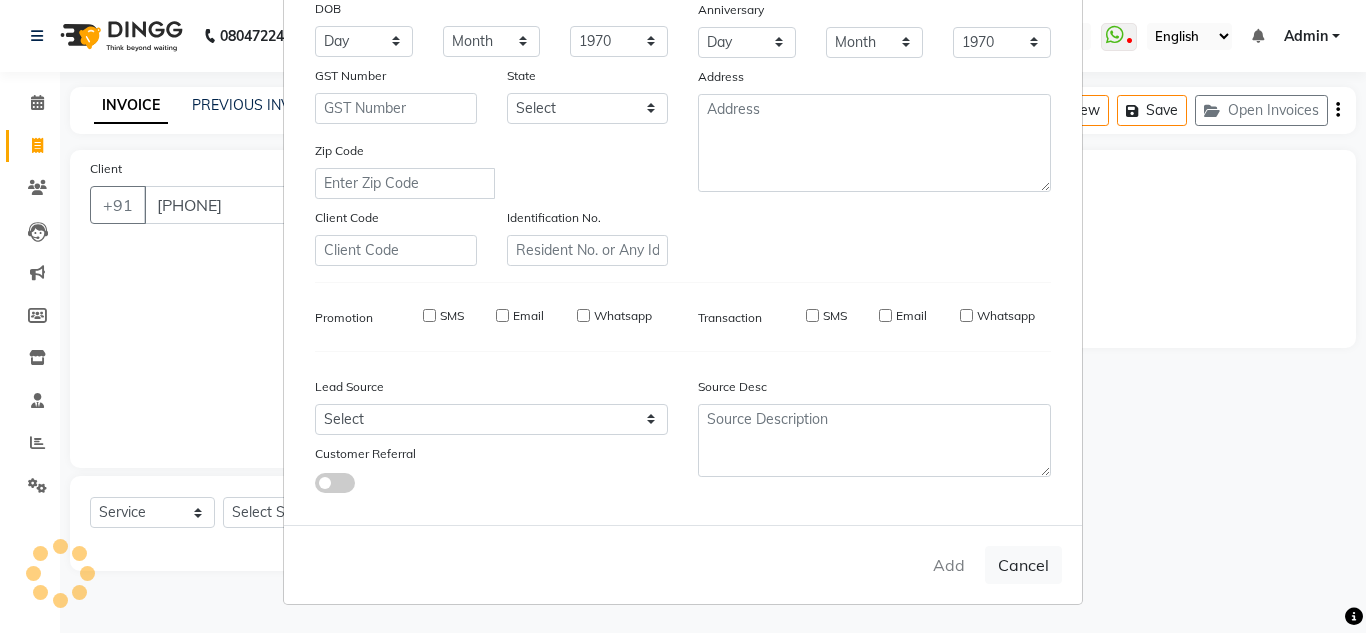 type 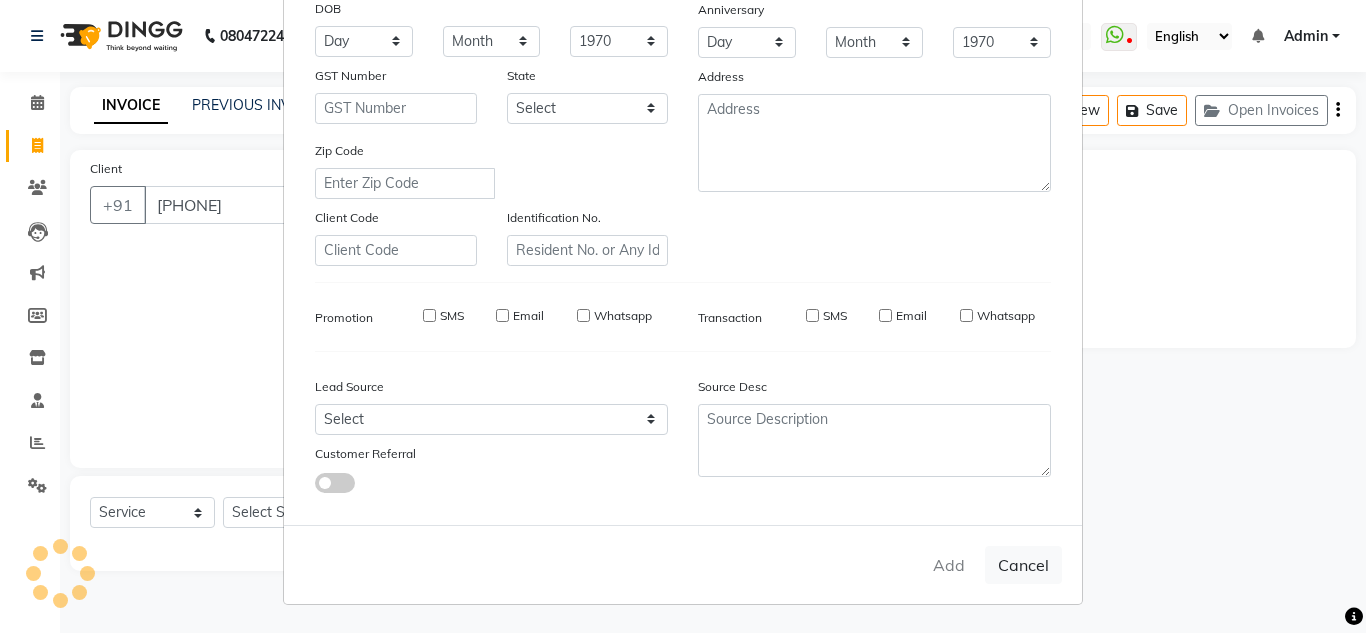 select 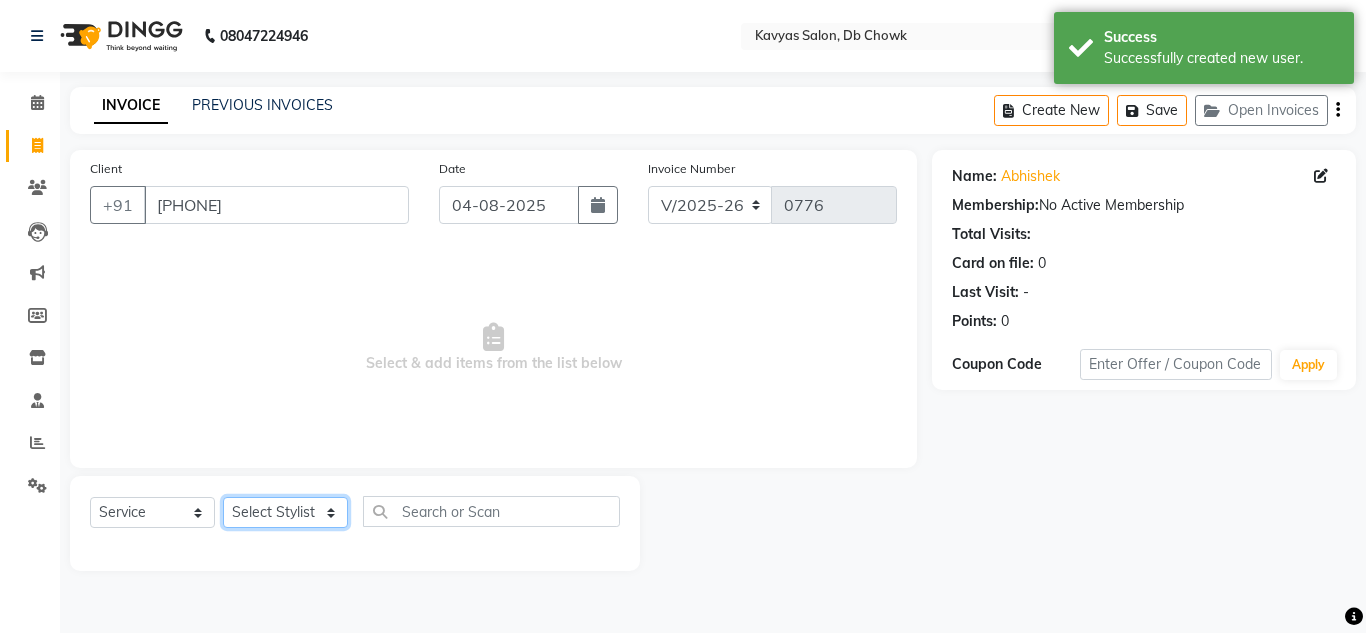 click on "Select Stylist Arif Fatah siddhiqui Kavya Upadhyay Minakshi Chavan Nahim Pinky Pranali Panchal pranjal more Pratibha Upadhyay Renuka Chavhan Salman Ansari Sam Khan Shanu Snehal Surve Vaishali Pachare Vali Hasan Vishal Ahmed Shaikh" 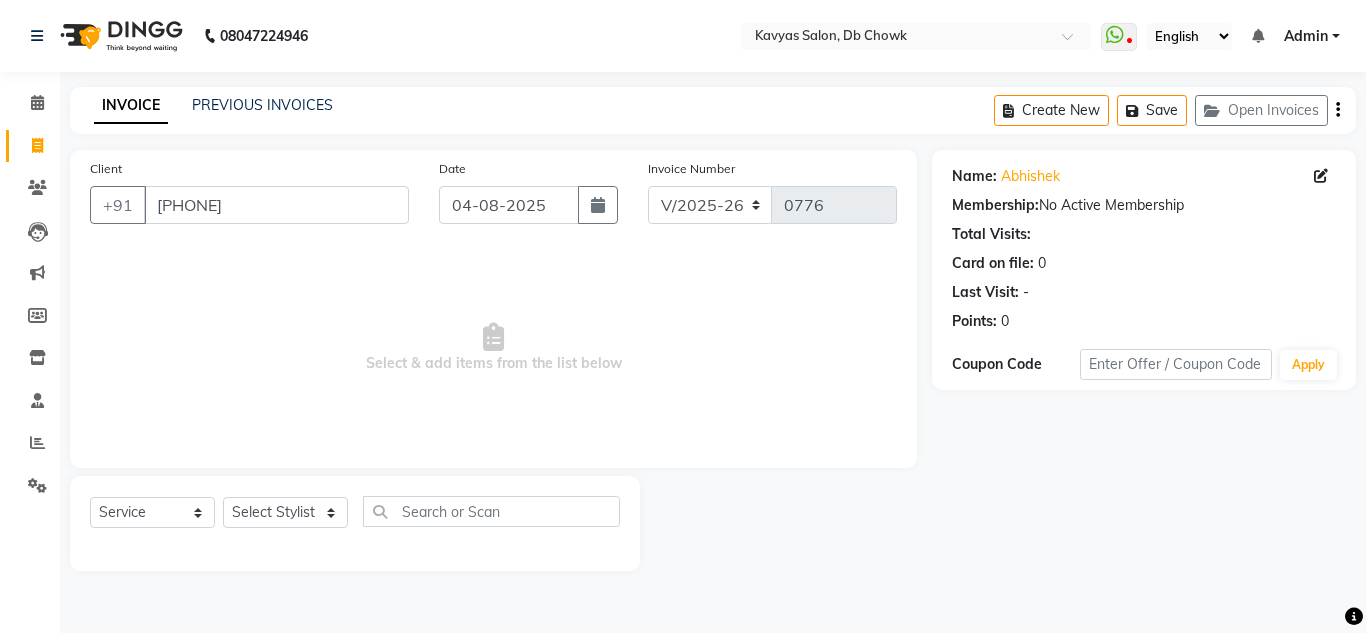 click on "Select & add items from the list below" at bounding box center (493, 348) 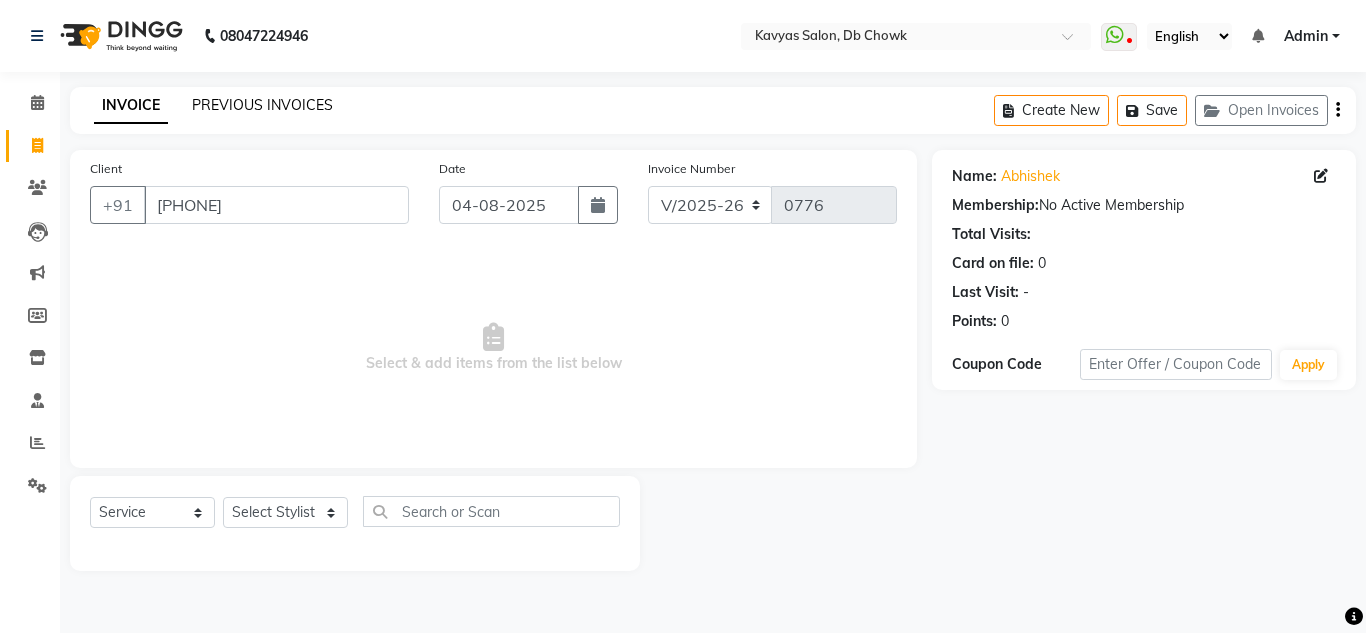click on "PREVIOUS INVOICES" 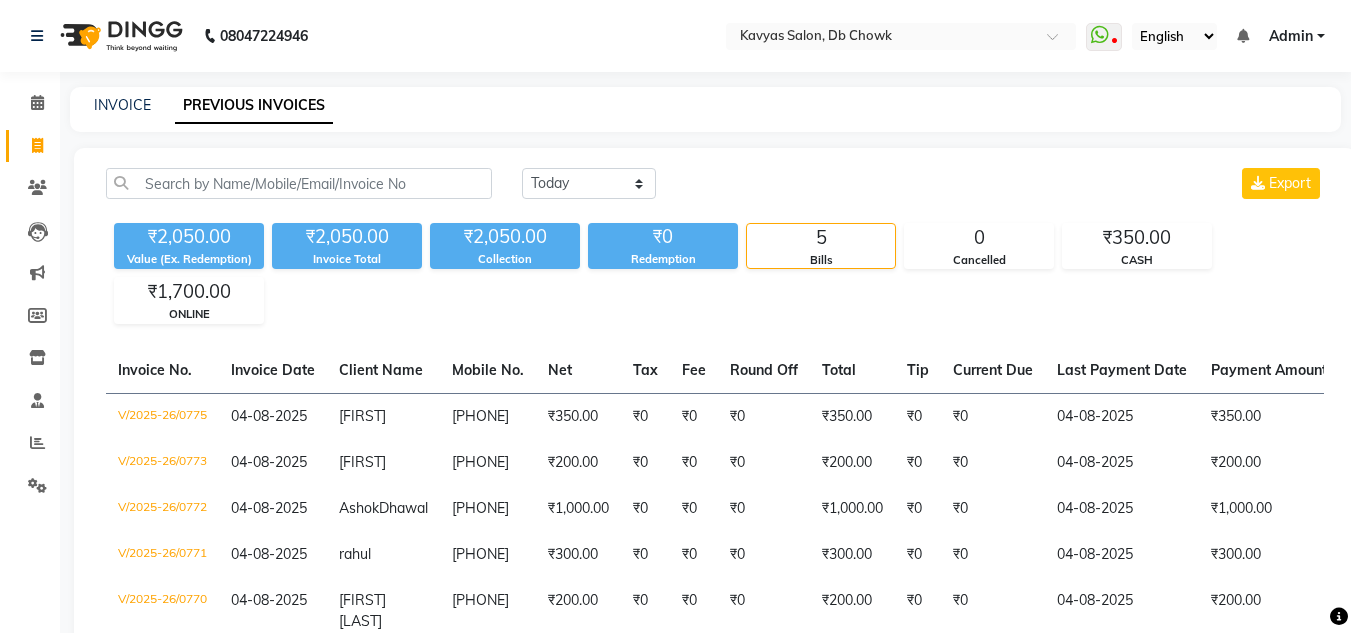 click on "INVOICE" 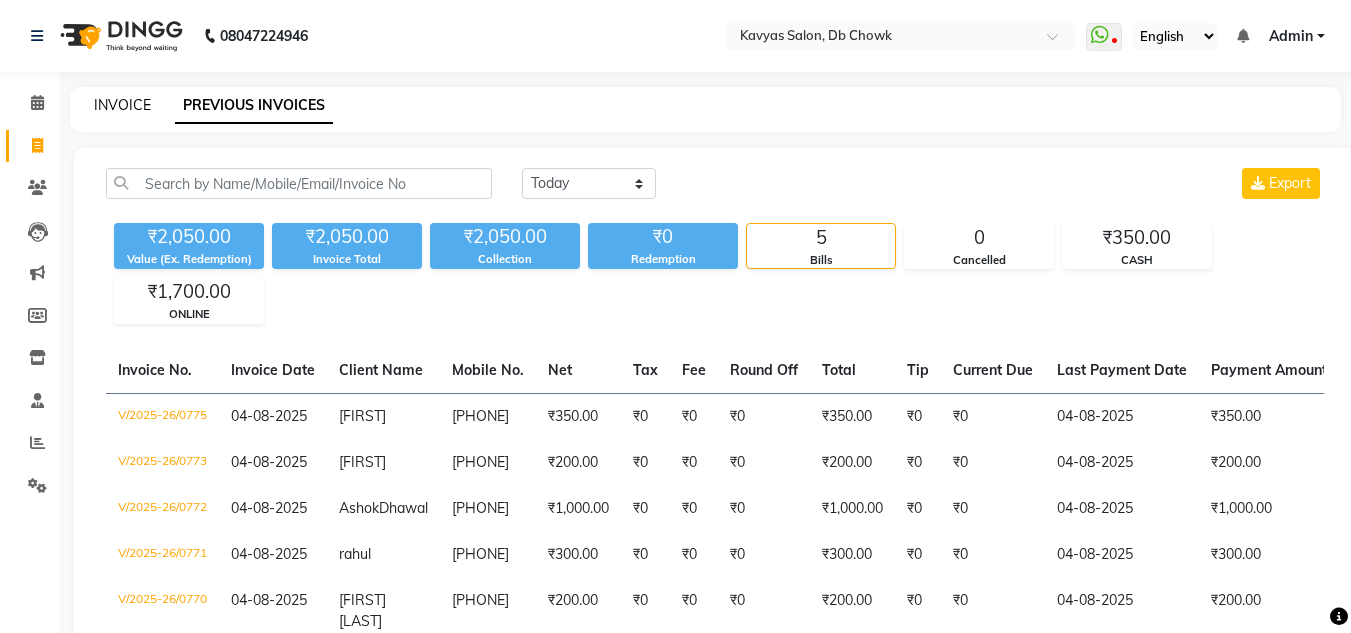 click on "INVOICE" 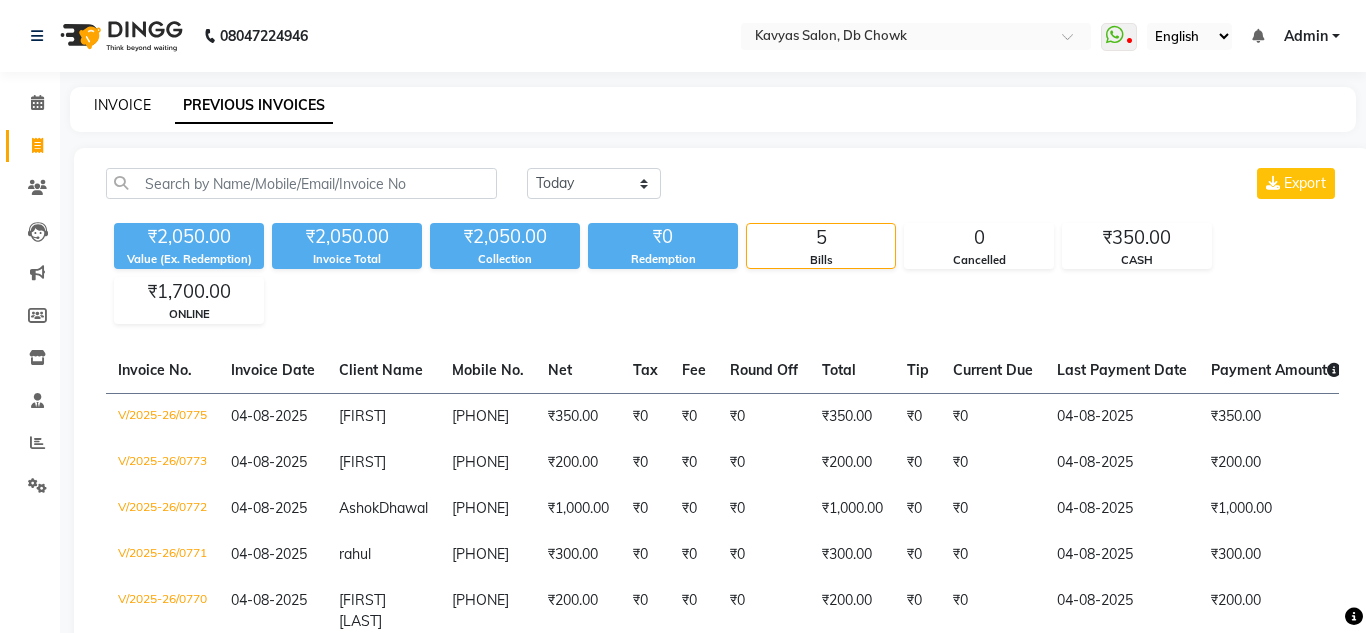 select on "6954" 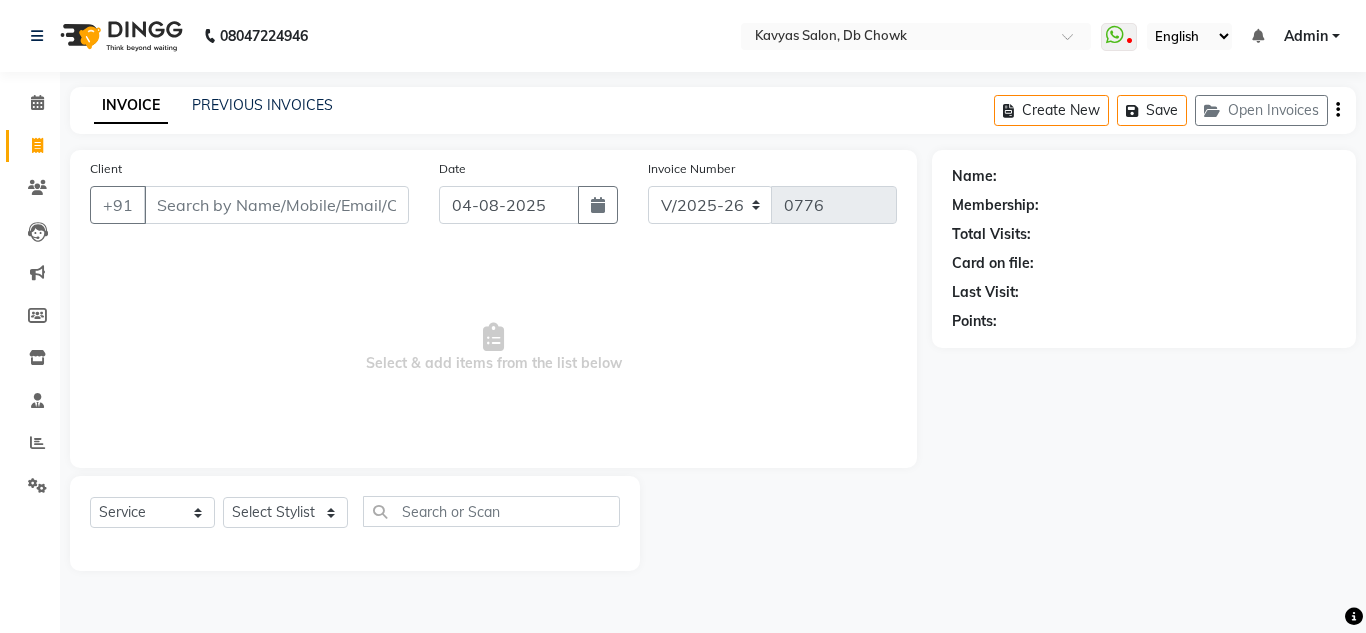click on "Client" at bounding box center (276, 205) 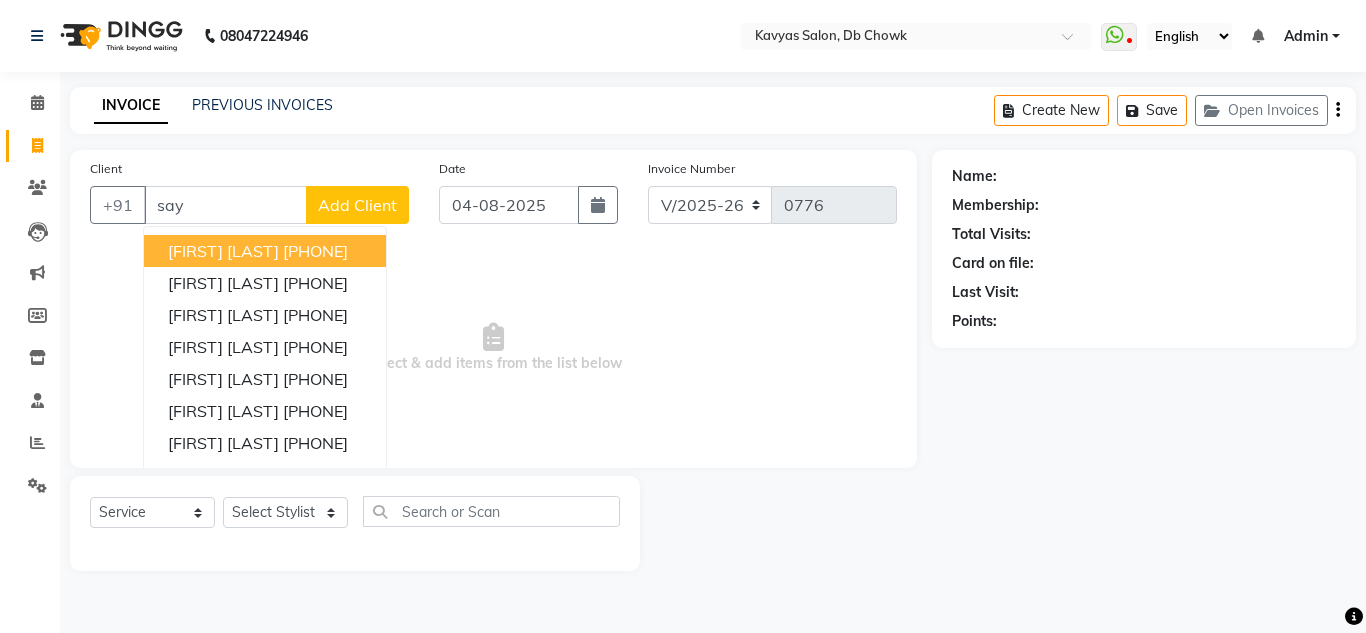 type on "say" 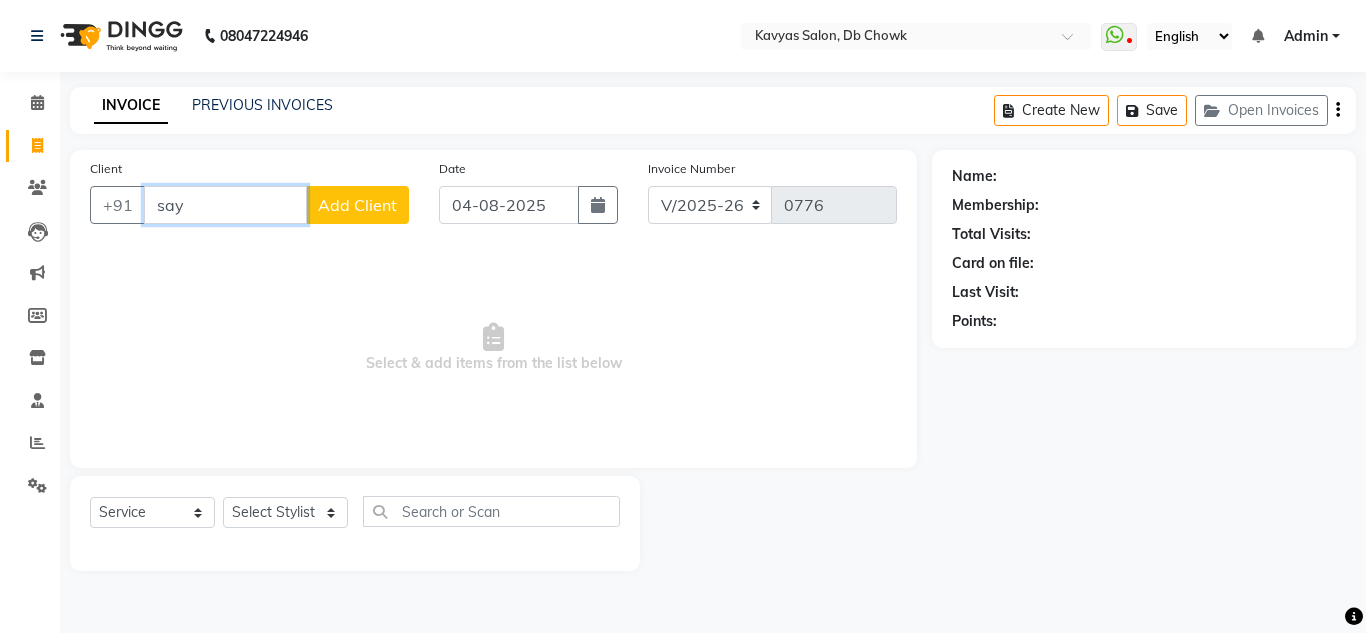 drag, startPoint x: 251, startPoint y: 200, endPoint x: 99, endPoint y: 231, distance: 155.12898 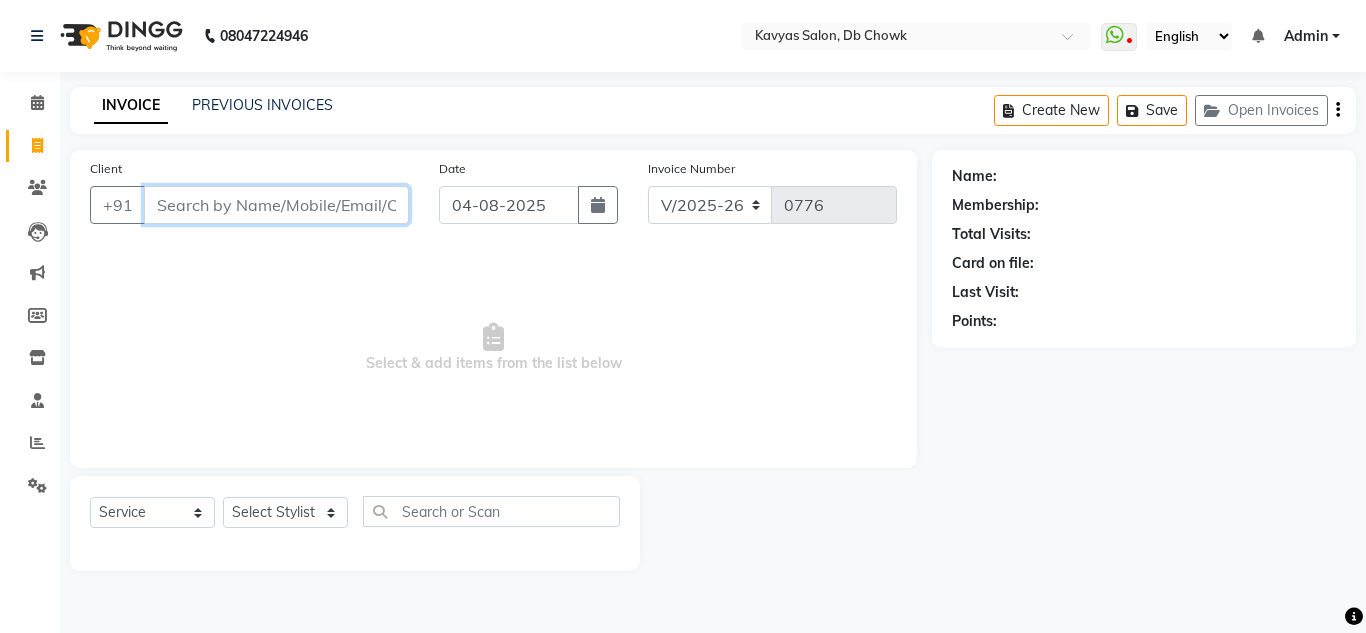 type 